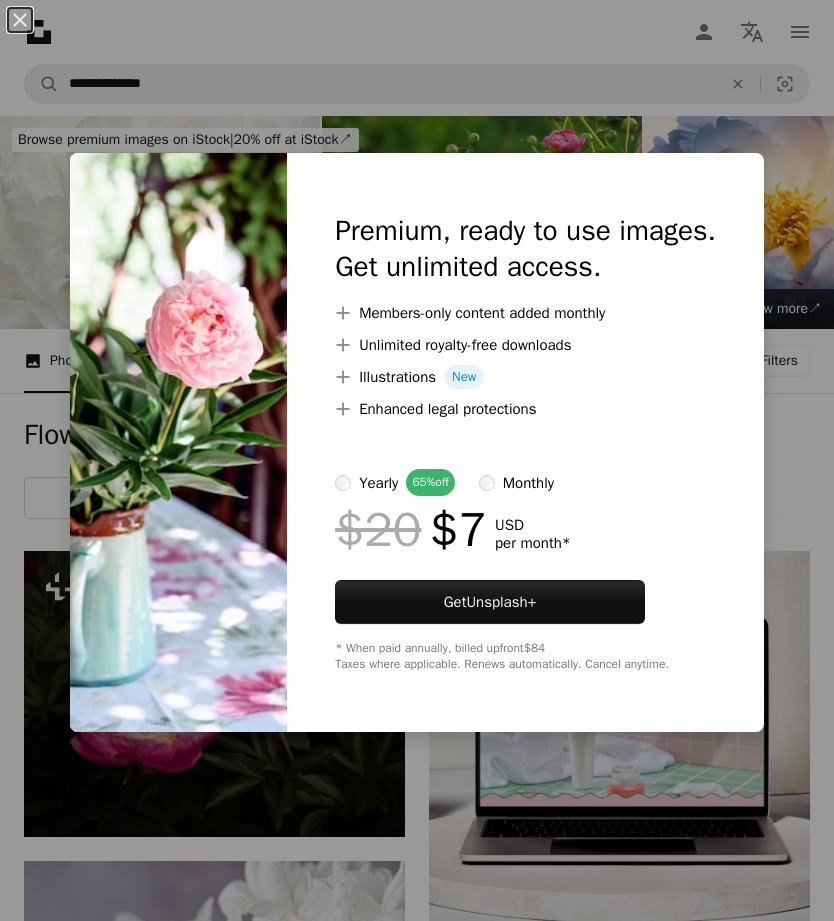 scroll, scrollTop: 17320, scrollLeft: 414, axis: both 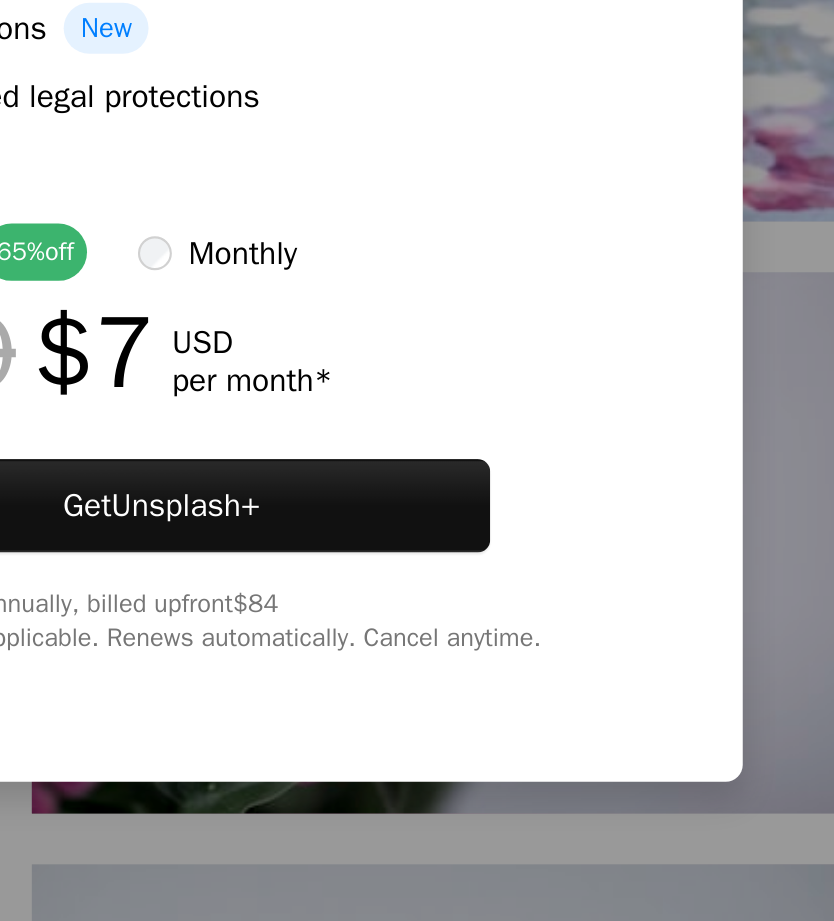 click on "An X shape Premium, ready to use images. Get unlimited access. A plus sign Members-only content added monthly A plus sign Unlimited royalty-free downloads A plus sign Illustrations  New A plus sign Enhanced legal protections yearly 65%  off monthly $20   $7 USD per month * Get  Unsplash+ * When paid annually, billed upfront  $84 Taxes where applicable. Renews automatically. Cancel anytime." at bounding box center [417, 460] 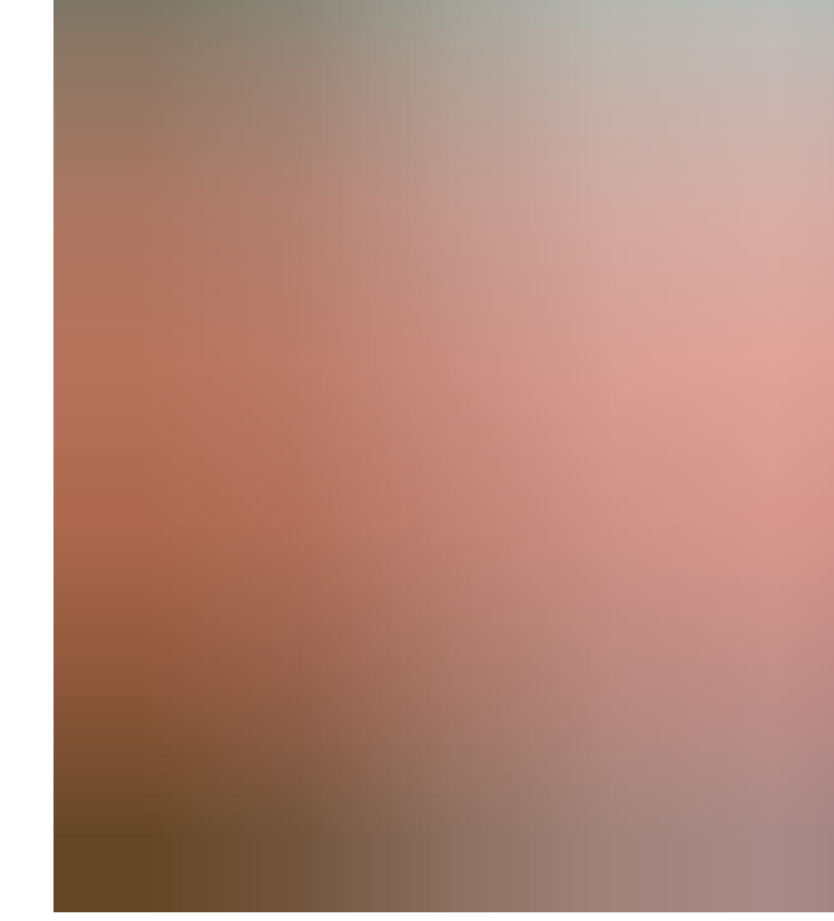 scroll, scrollTop: 30971, scrollLeft: 0, axis: vertical 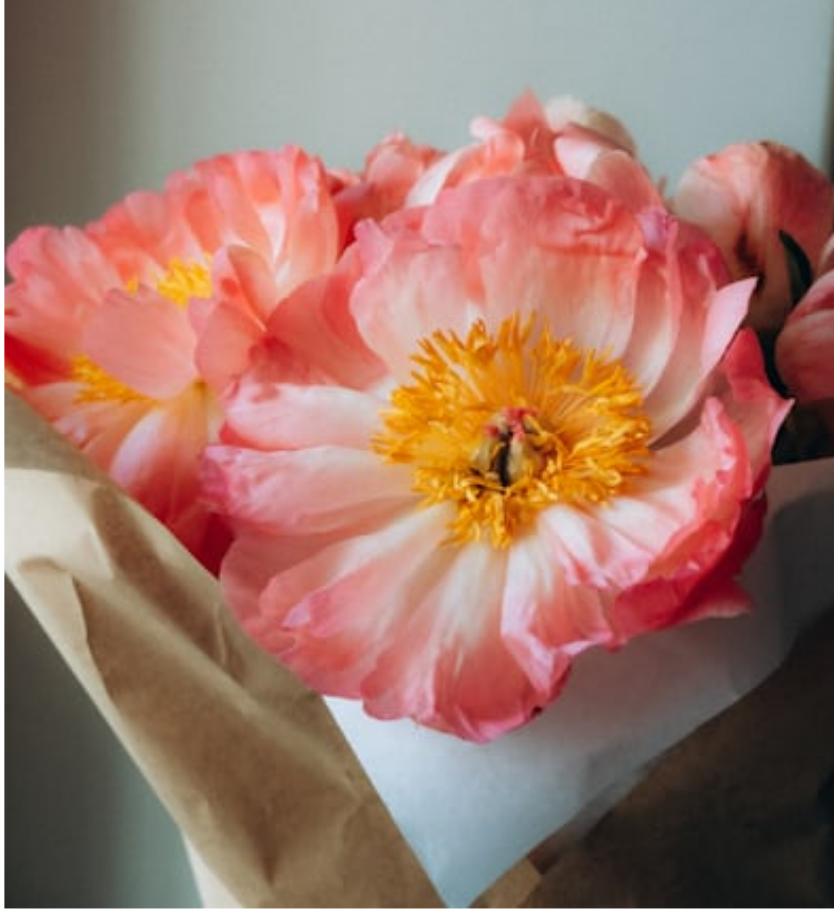 click at bounding box center [214, 562] 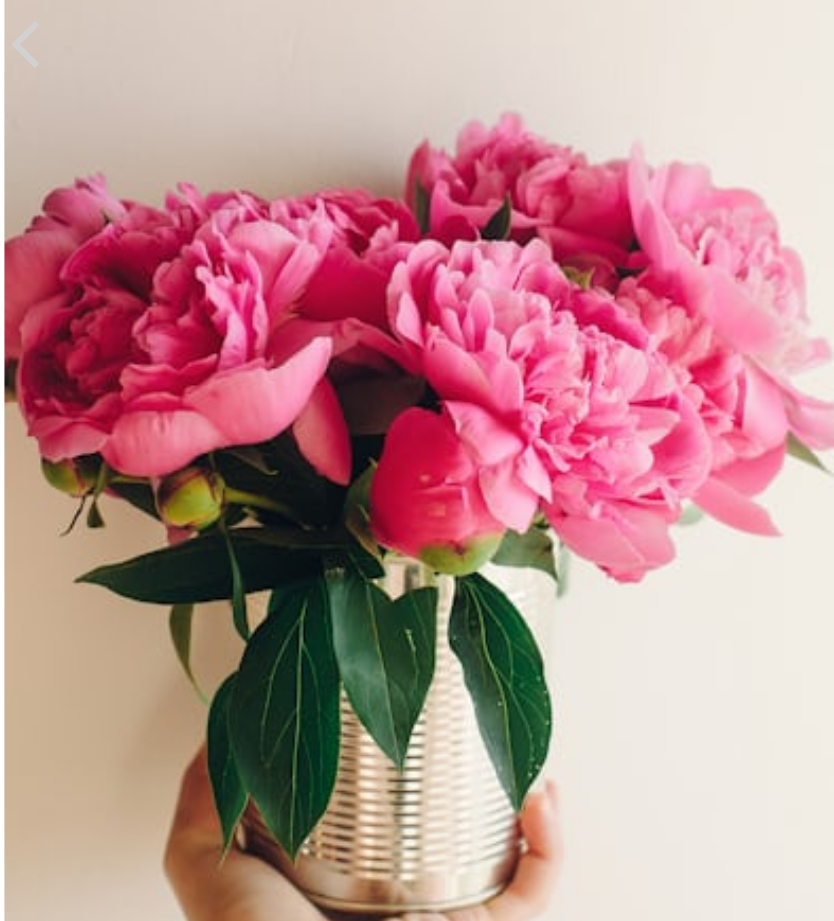 scroll, scrollTop: 31721, scrollLeft: 0, axis: vertical 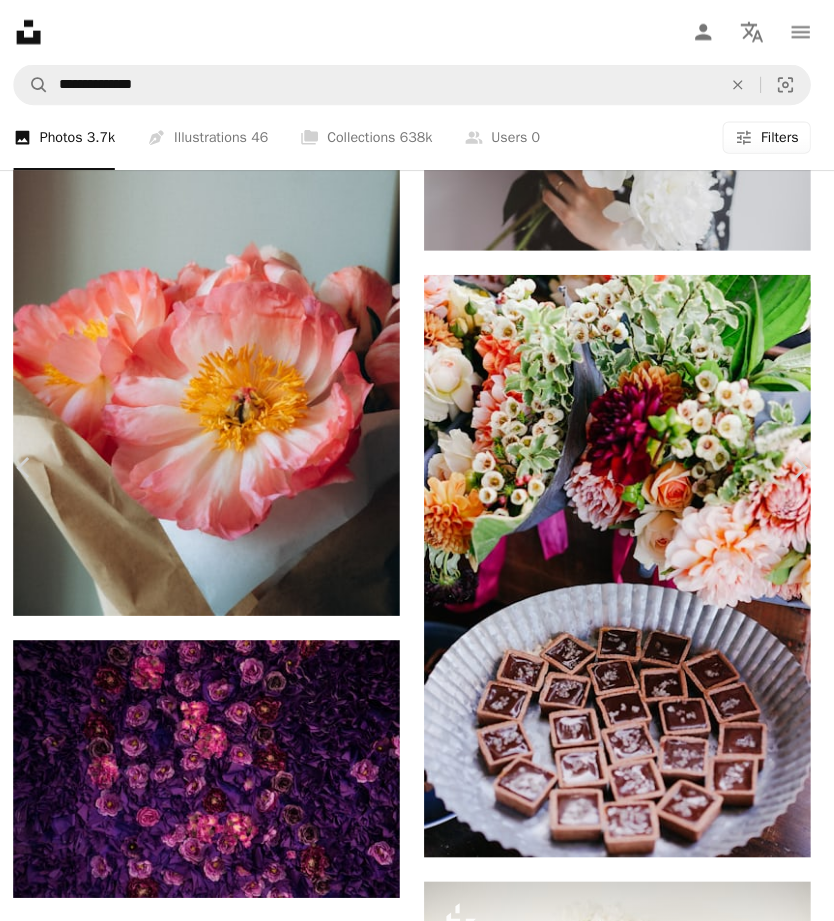 click on "An X shape" at bounding box center (20, 20) 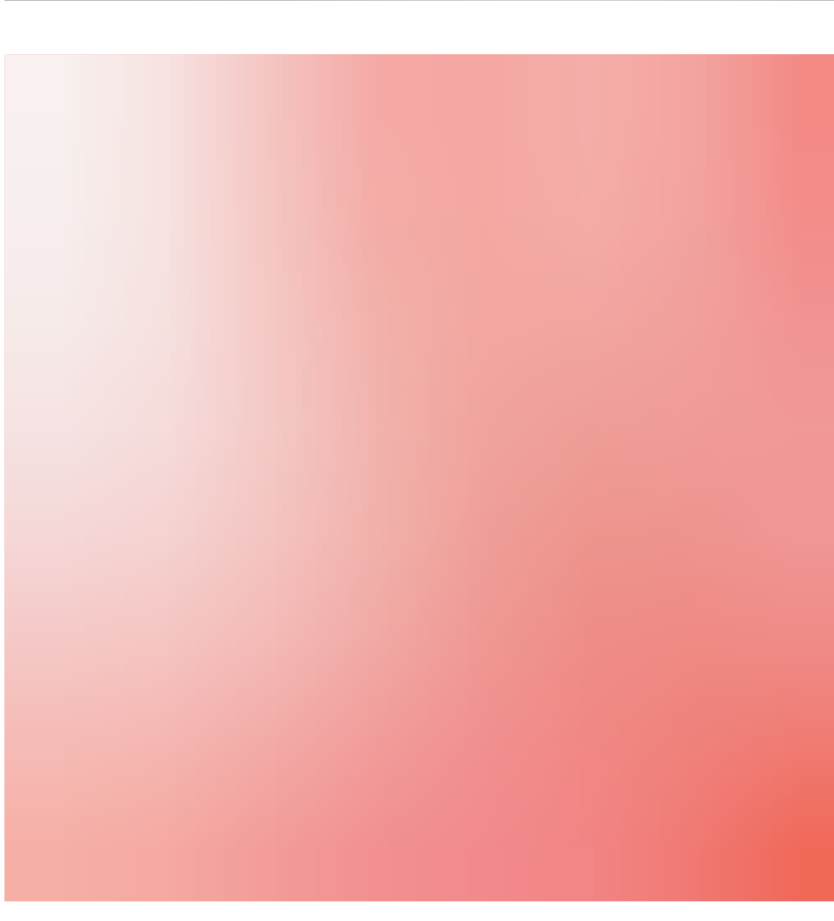 scroll, scrollTop: 34807, scrollLeft: 0, axis: vertical 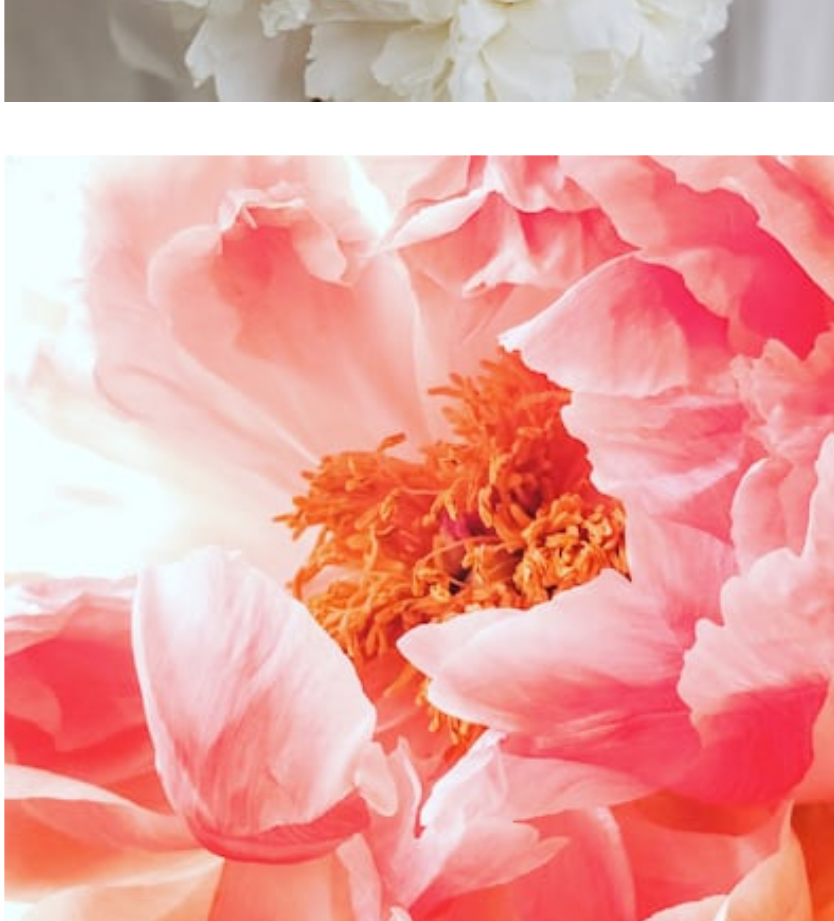 click at bounding box center [214, 657] 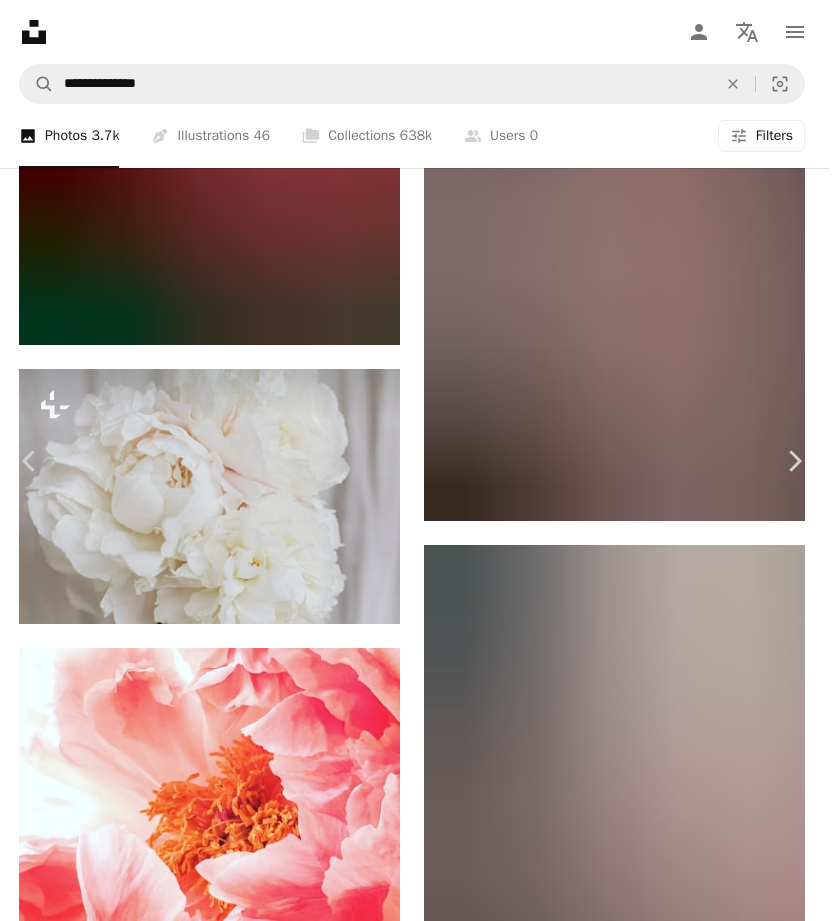 scroll, scrollTop: 34657, scrollLeft: 0, axis: vertical 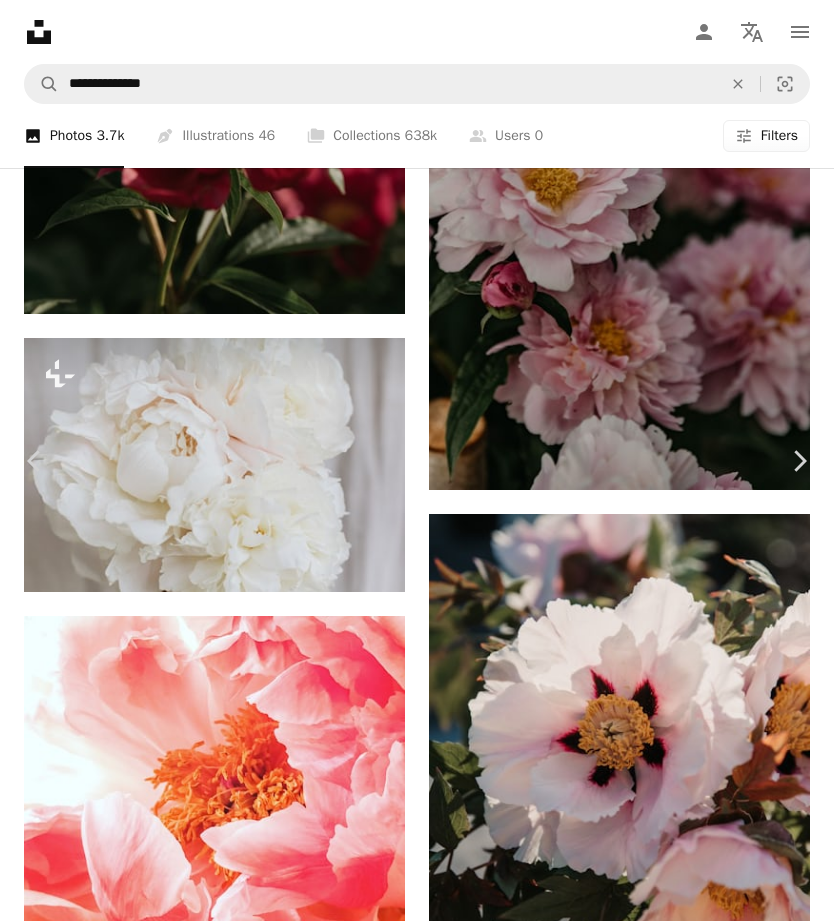 click on "An X shape" at bounding box center [20, 20] 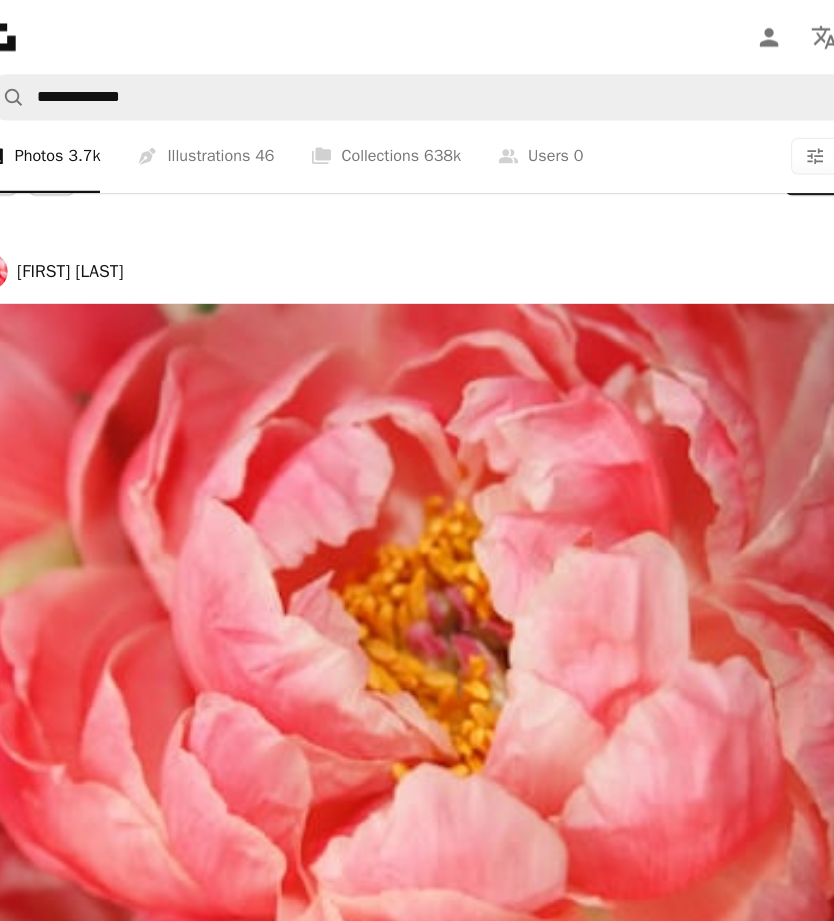 scroll, scrollTop: 55624, scrollLeft: 0, axis: vertical 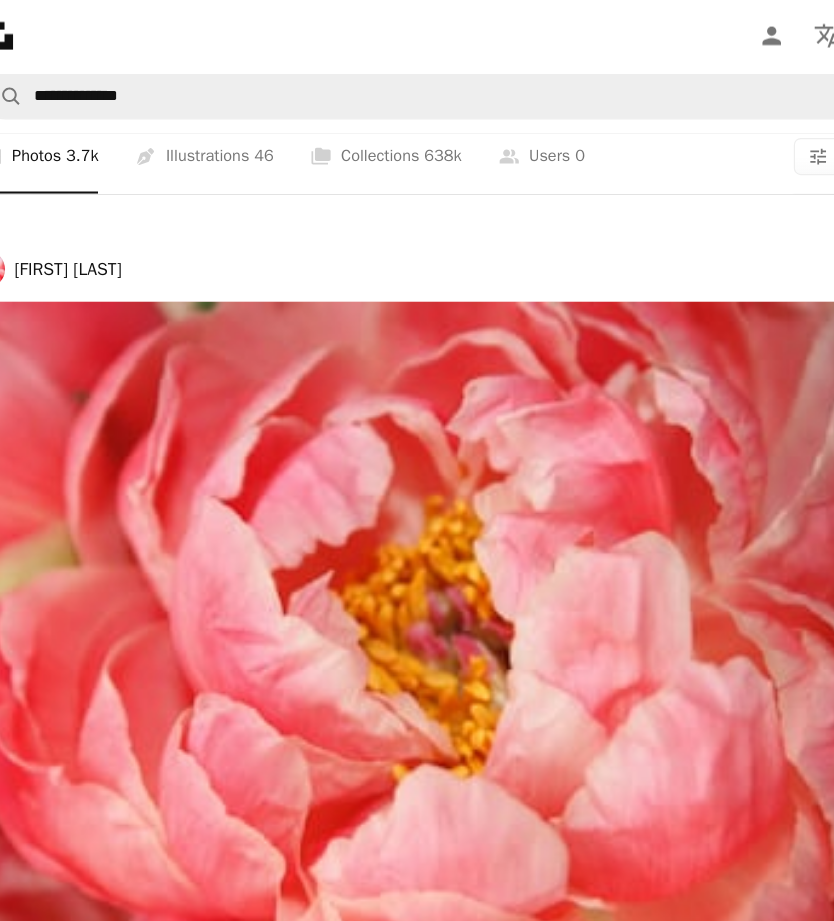 click at bounding box center [417, 539] 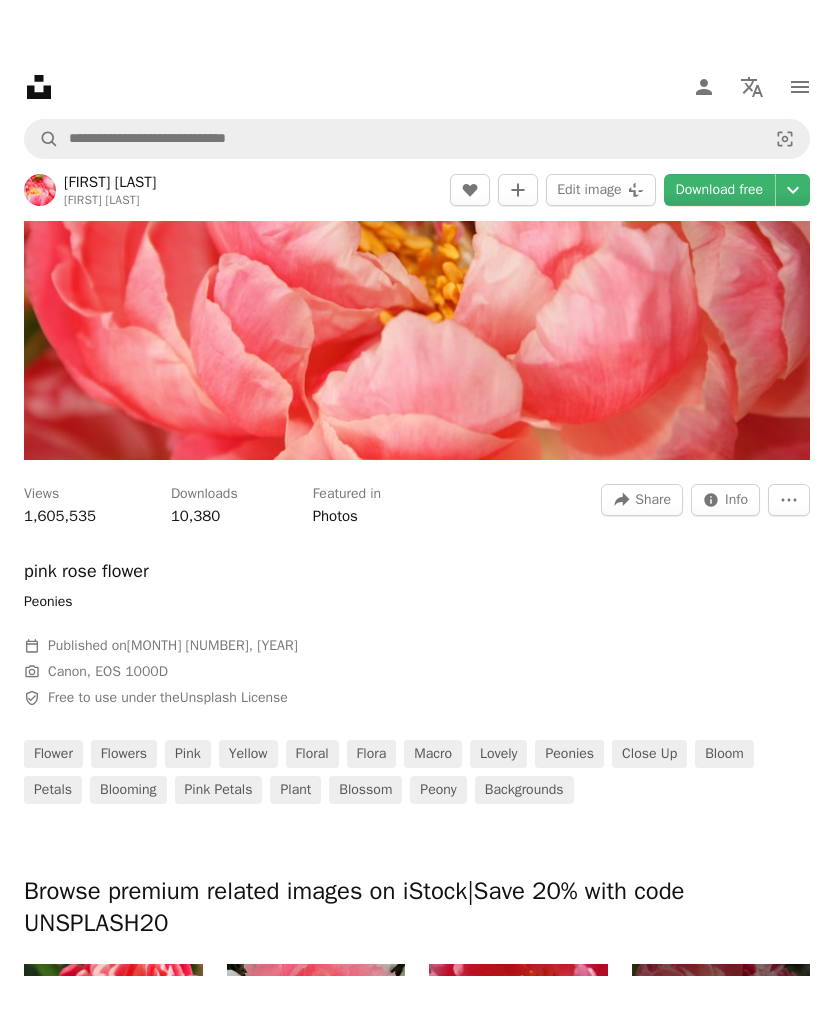 scroll, scrollTop: 0, scrollLeft: 0, axis: both 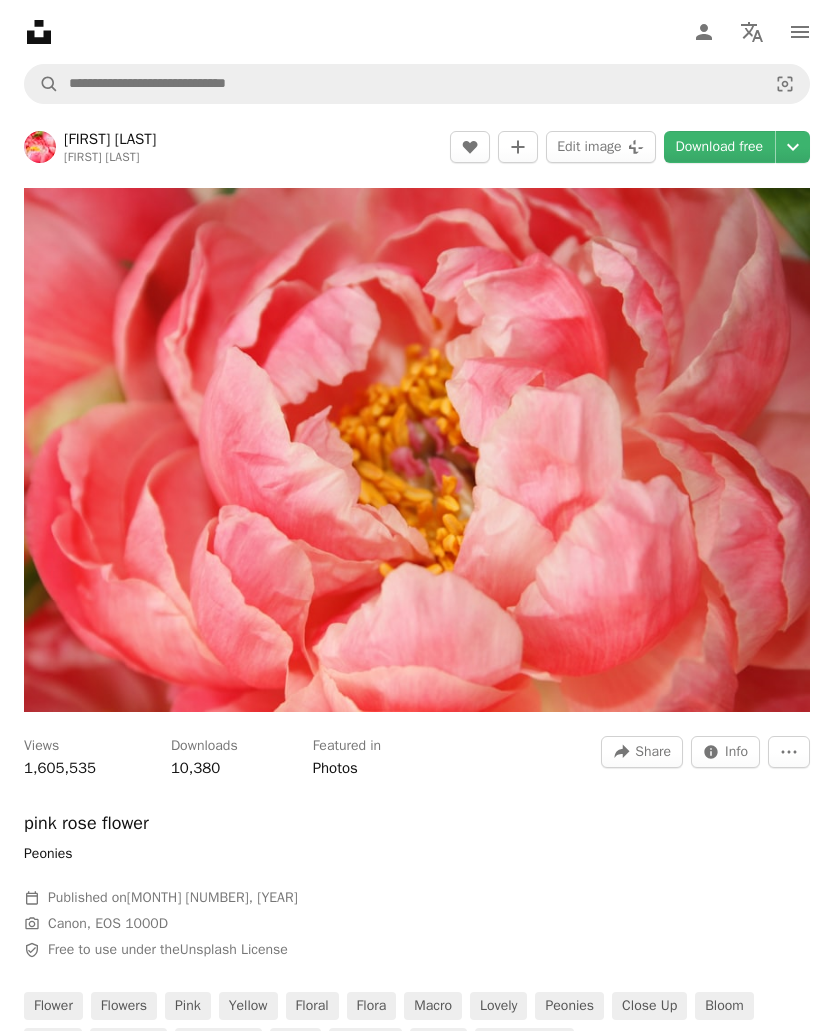 click on "yellow" at bounding box center (248, 1006) 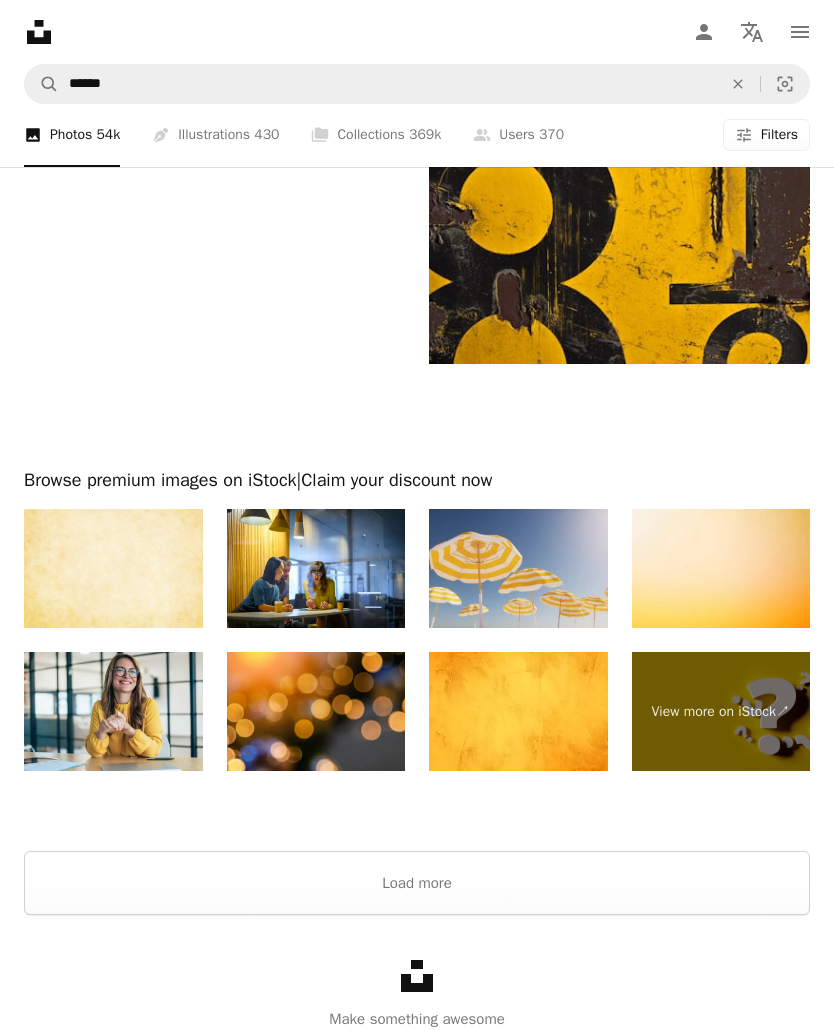 scroll, scrollTop: 4992, scrollLeft: 0, axis: vertical 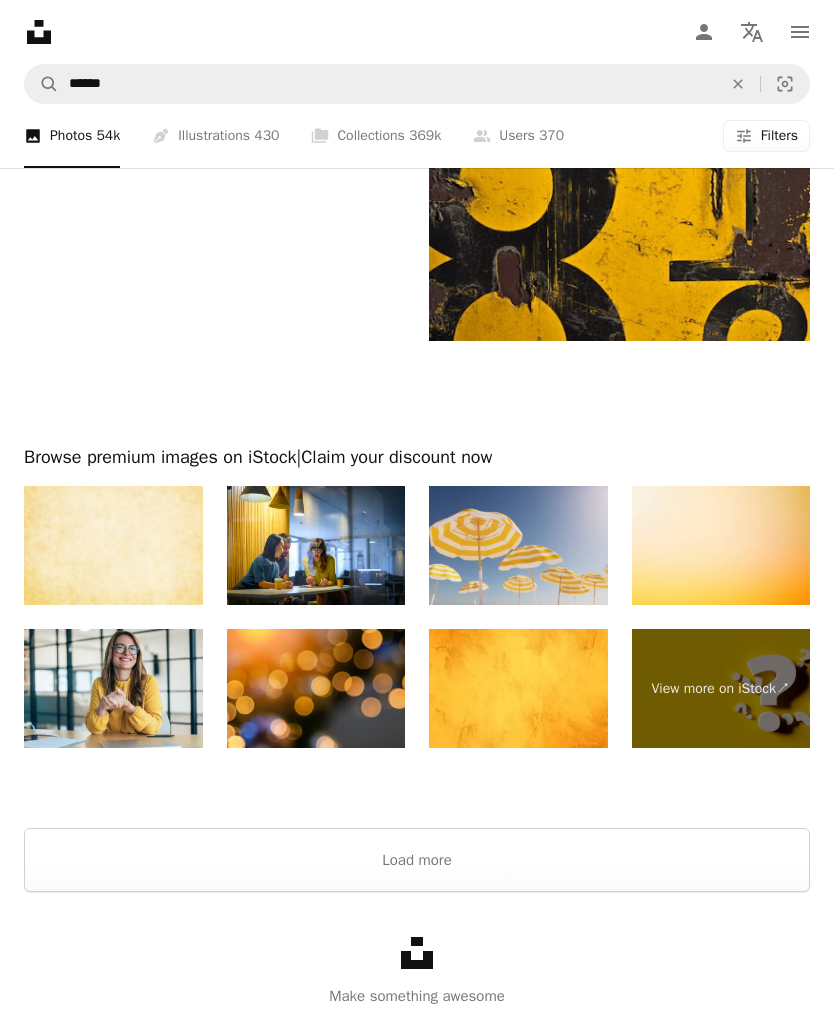 click on "Load more" at bounding box center (417, 860) 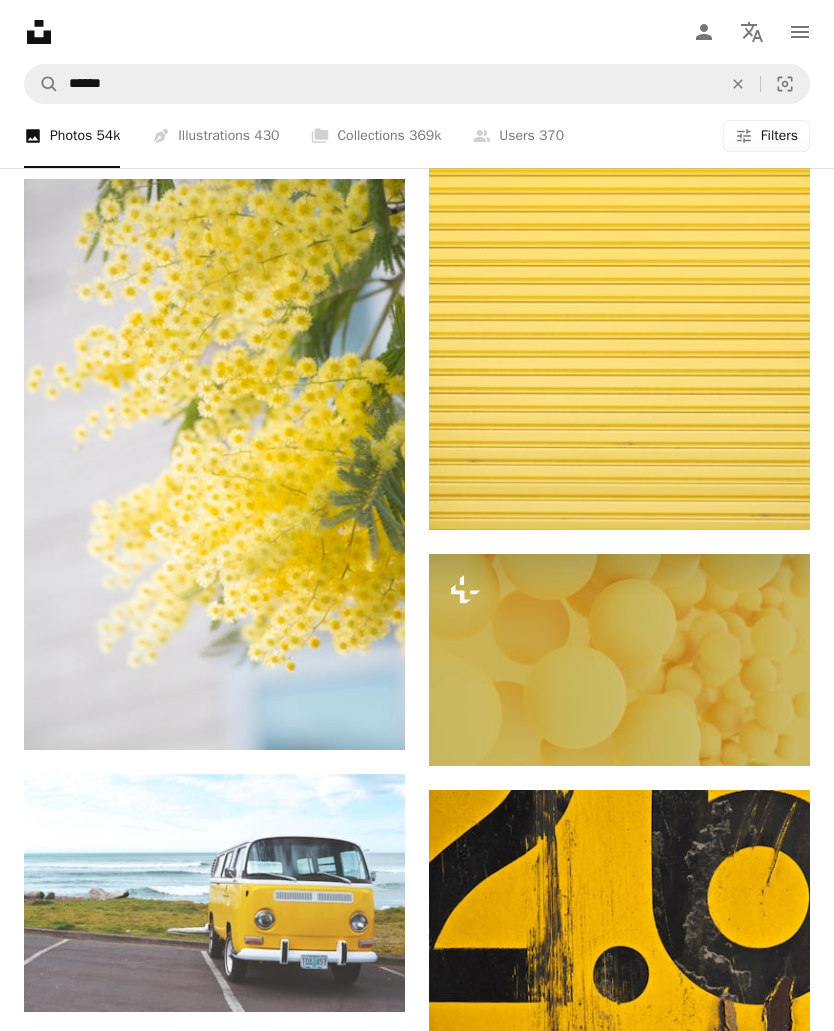 scroll, scrollTop: 3963, scrollLeft: 0, axis: vertical 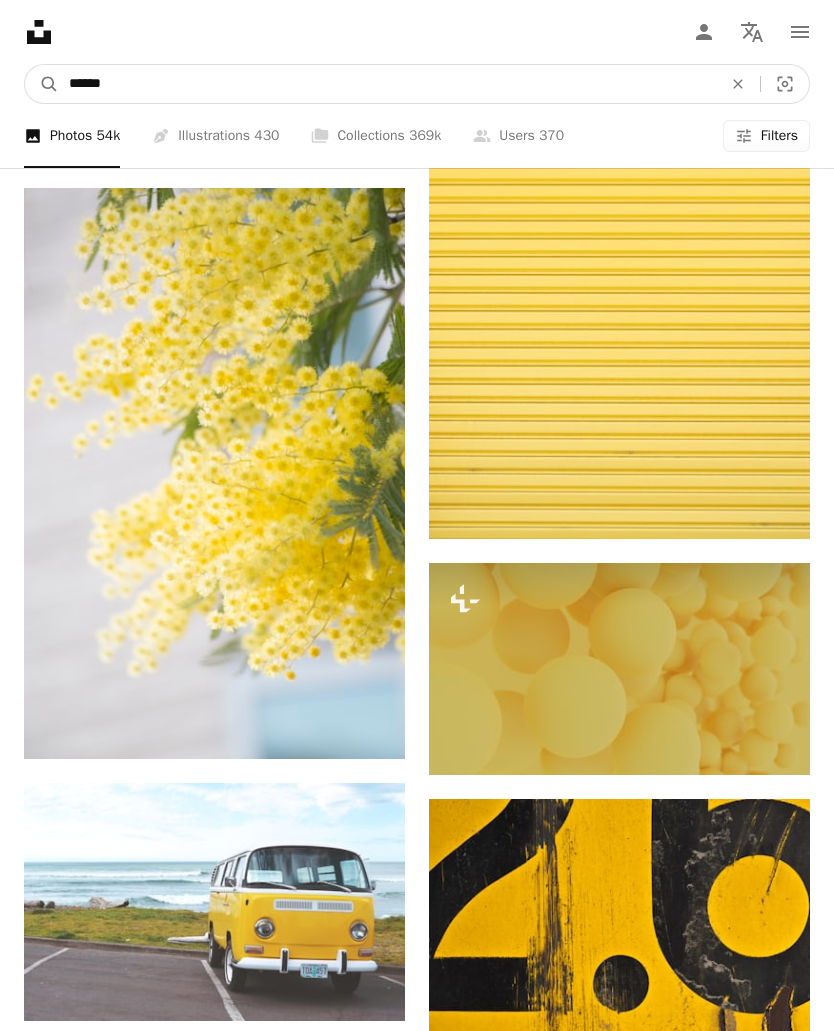click on "******" at bounding box center [387, 84] 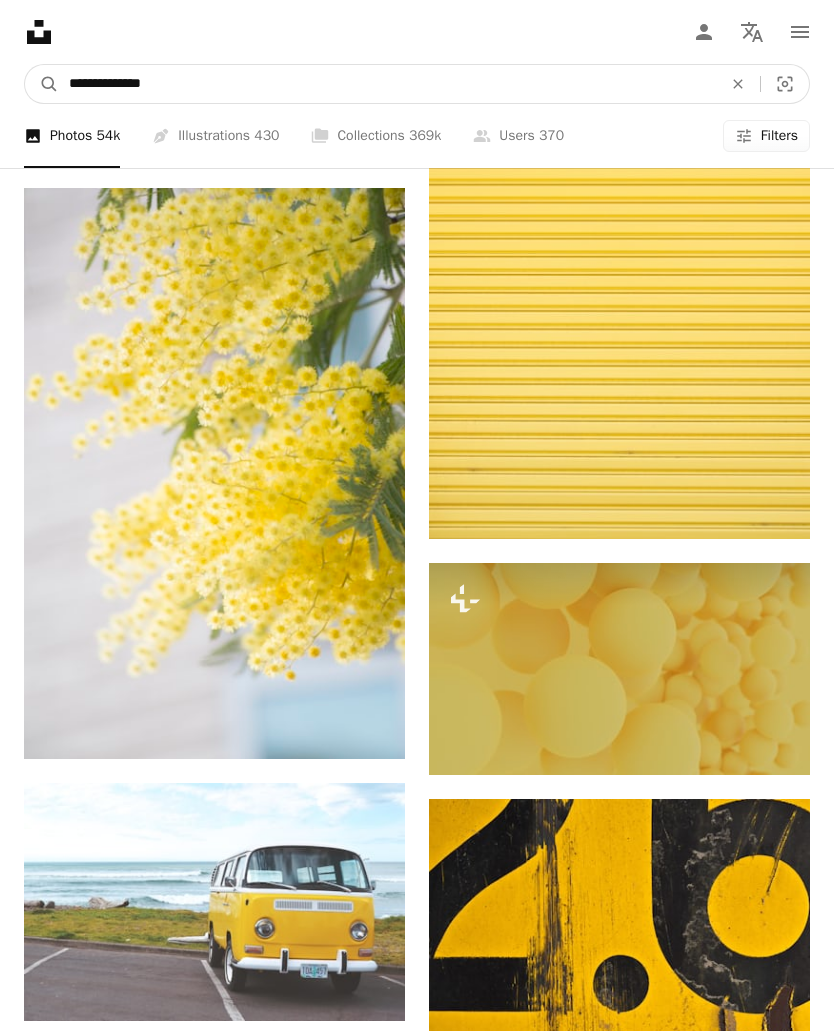 type on "**********" 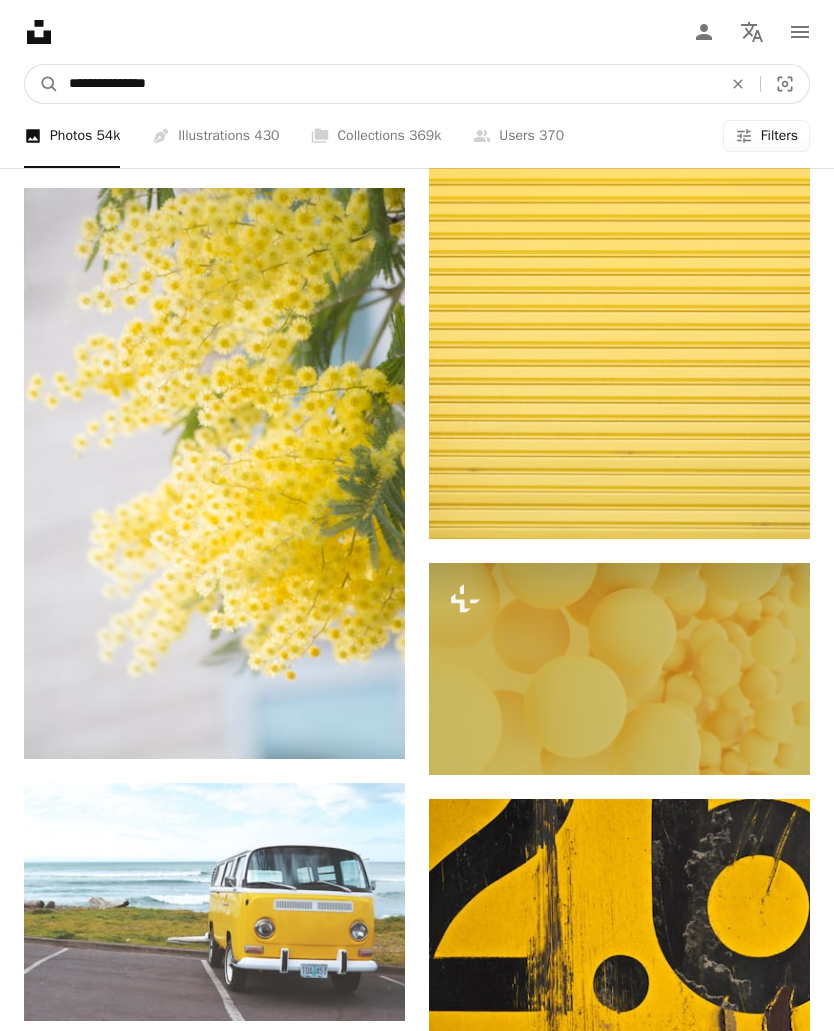click on "A magnifying glass" at bounding box center [42, 84] 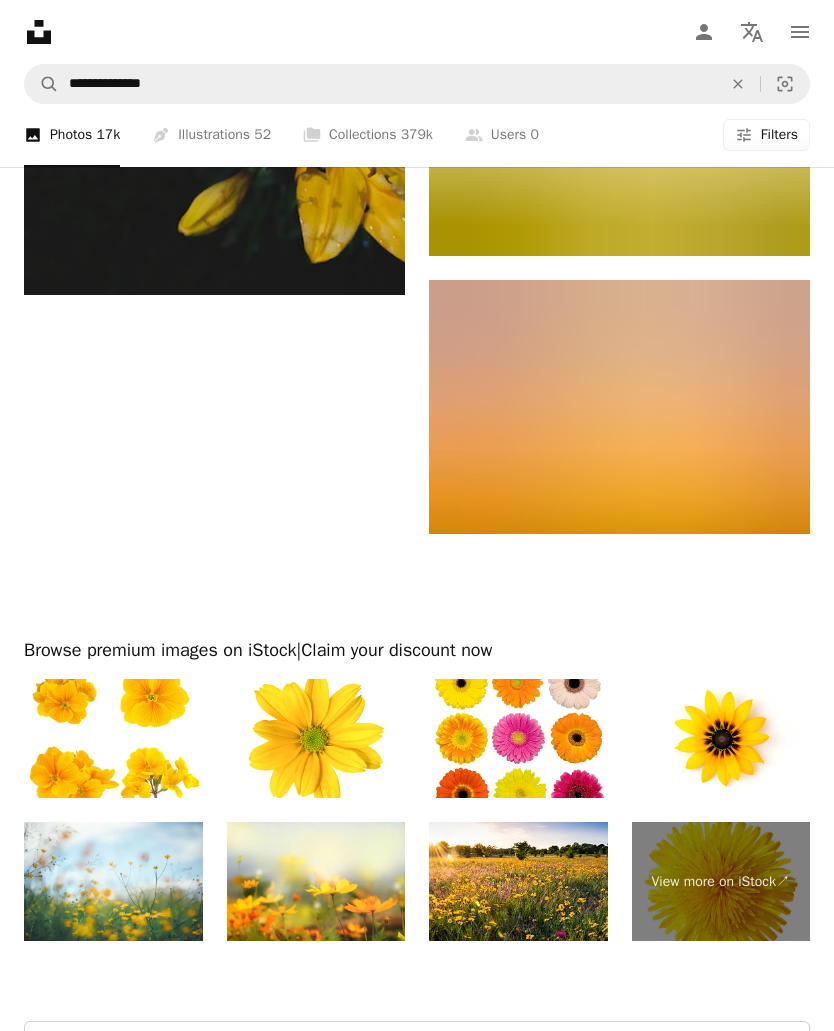 scroll, scrollTop: 5179, scrollLeft: 0, axis: vertical 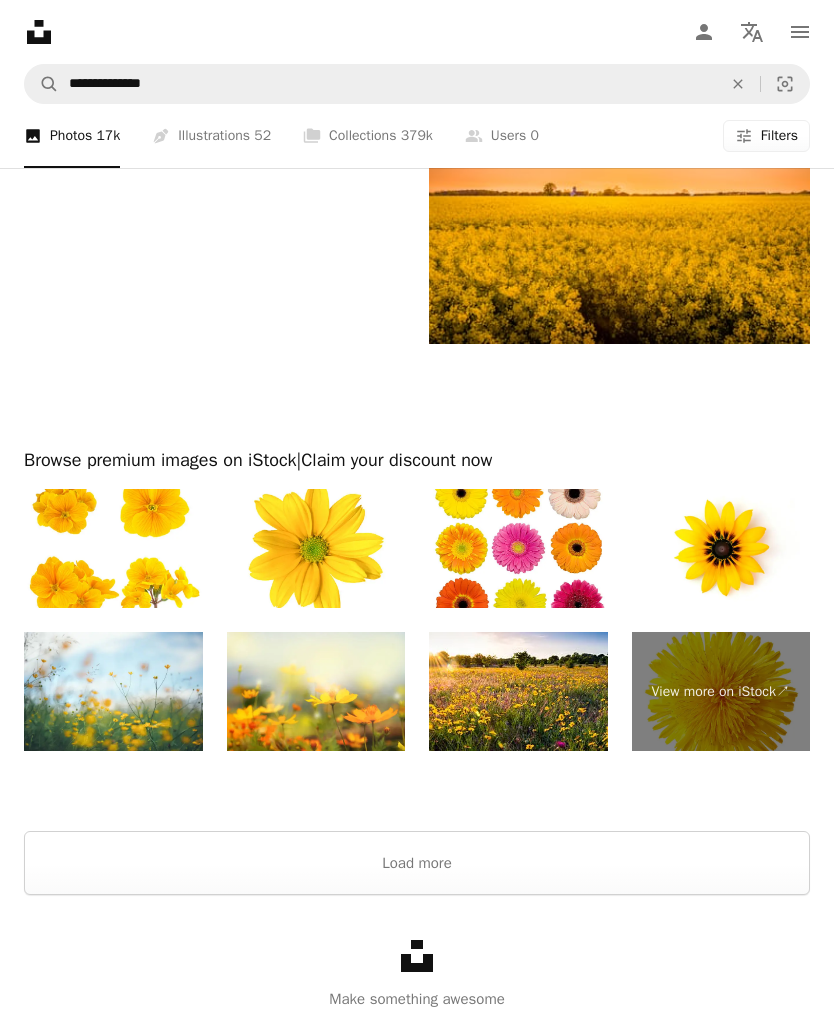 click on "Load more" at bounding box center [417, 863] 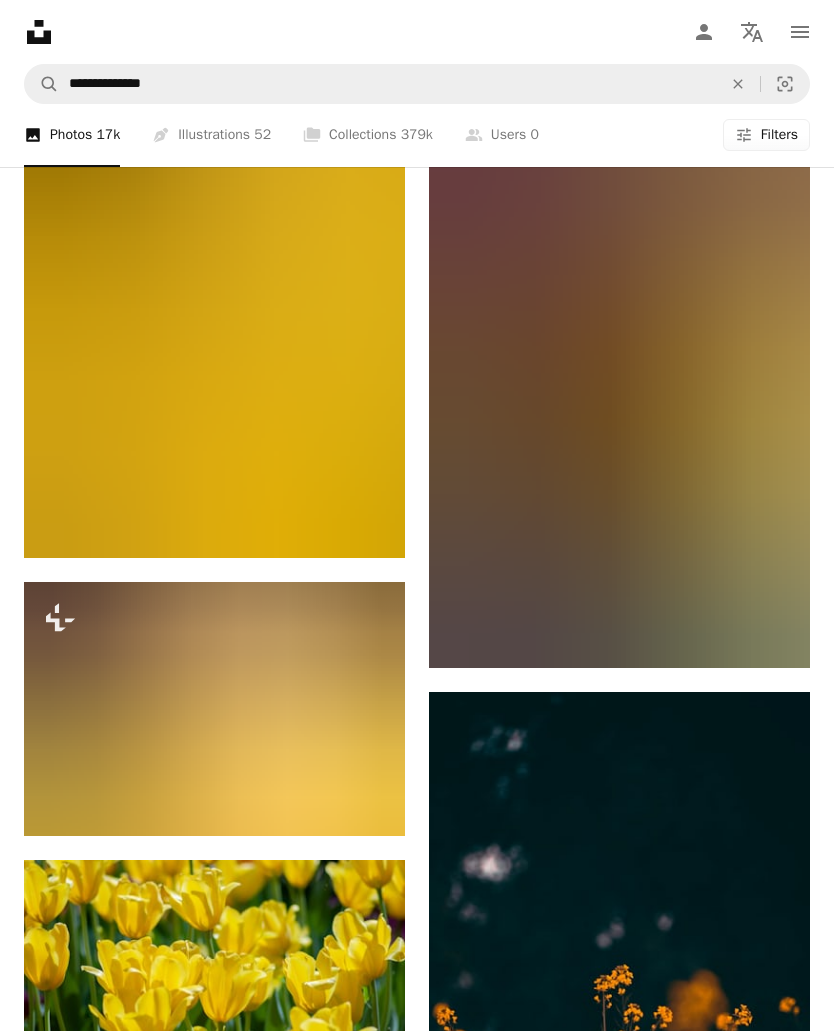 scroll, scrollTop: 15601, scrollLeft: 0, axis: vertical 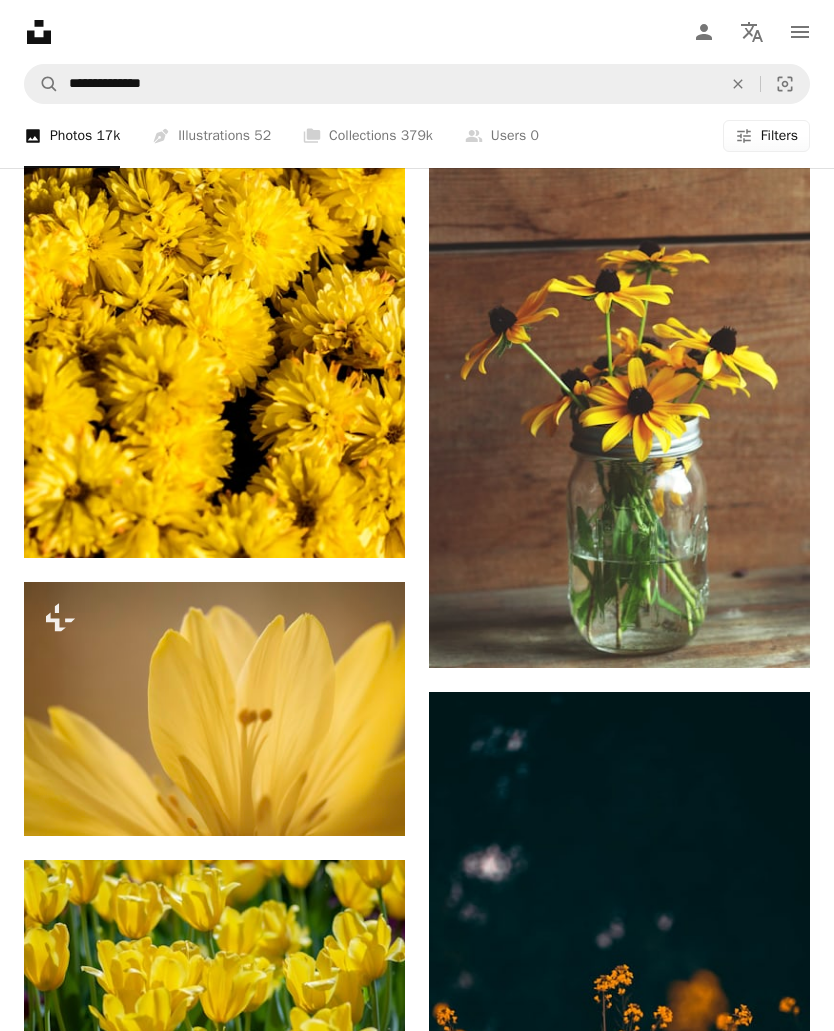 click at bounding box center [619, 382] 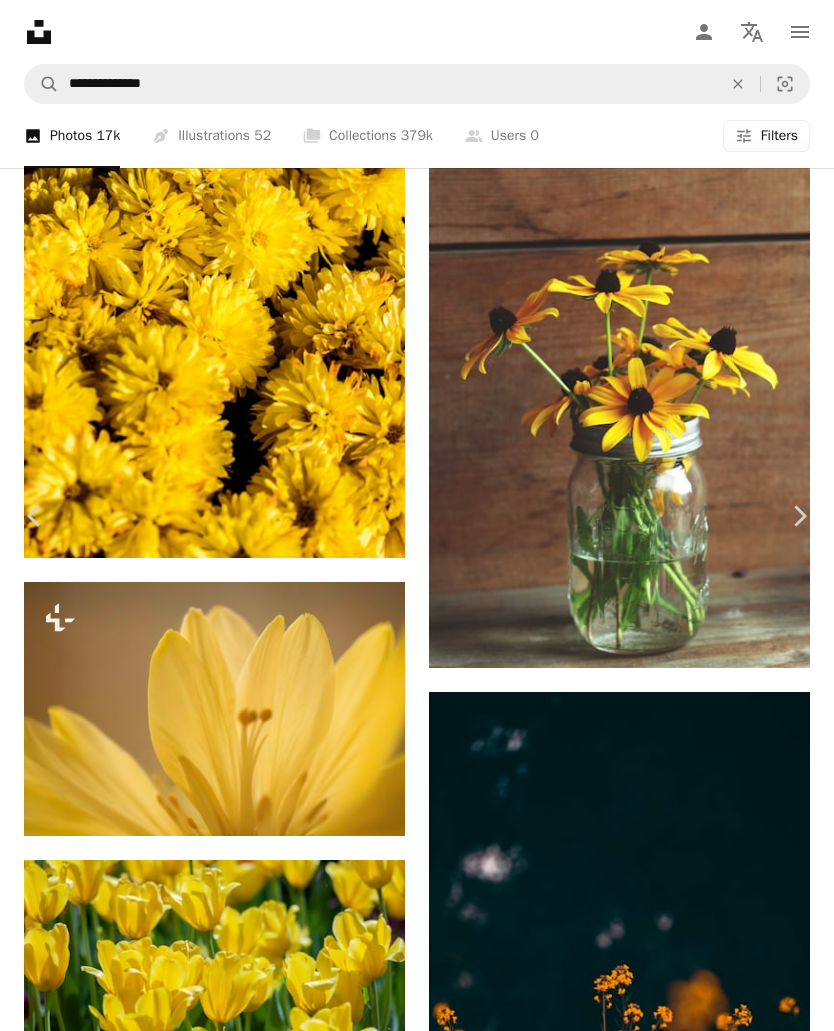 click at bounding box center (417, 5221) 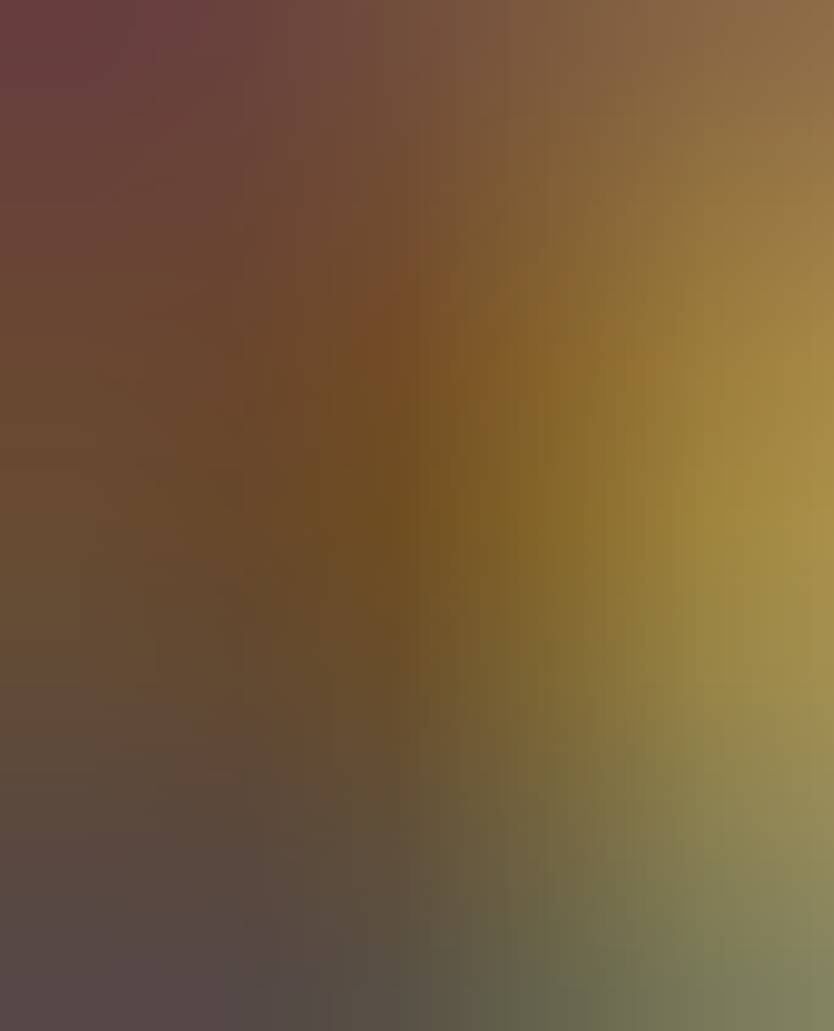 scroll, scrollTop: 185, scrollLeft: 0, axis: vertical 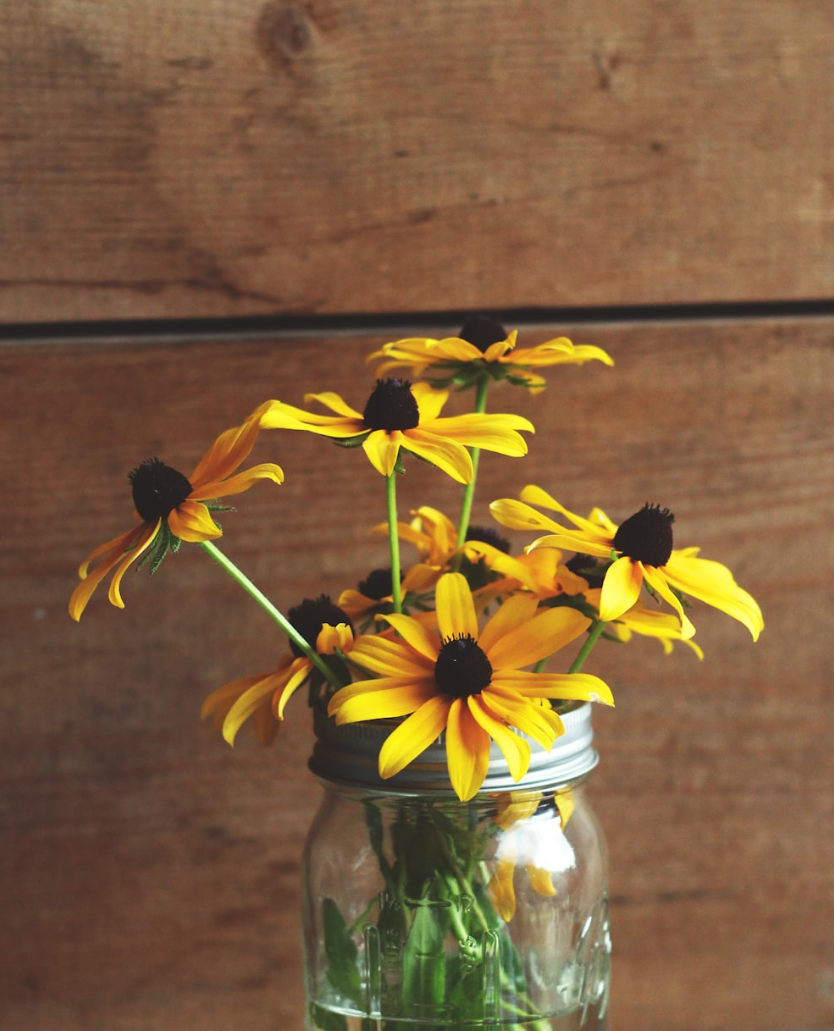 click at bounding box center [417, 626] 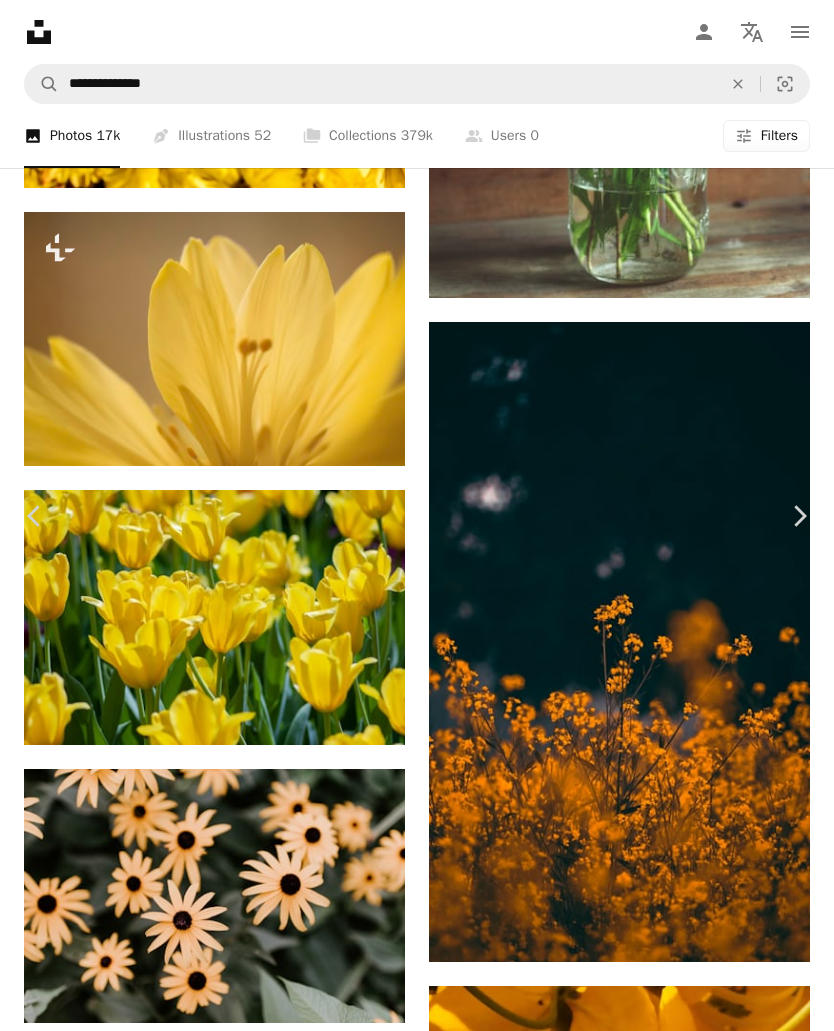 click on "An X shape" at bounding box center [20, 20] 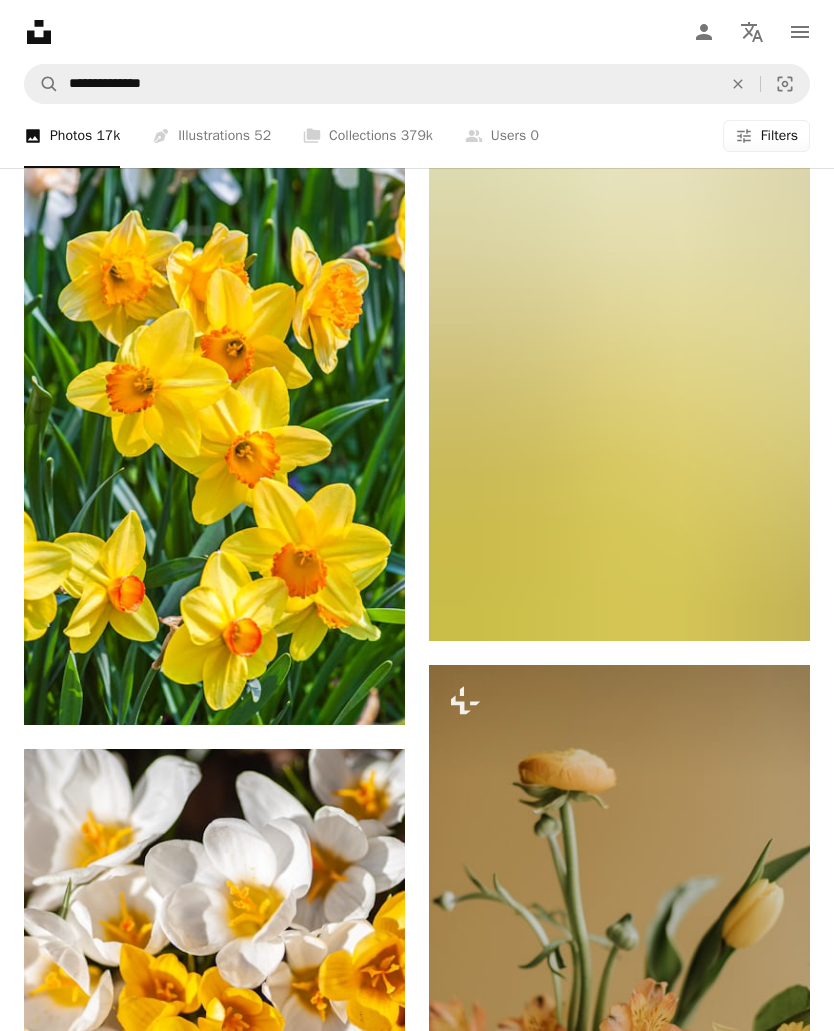 scroll, scrollTop: 18290, scrollLeft: 0, axis: vertical 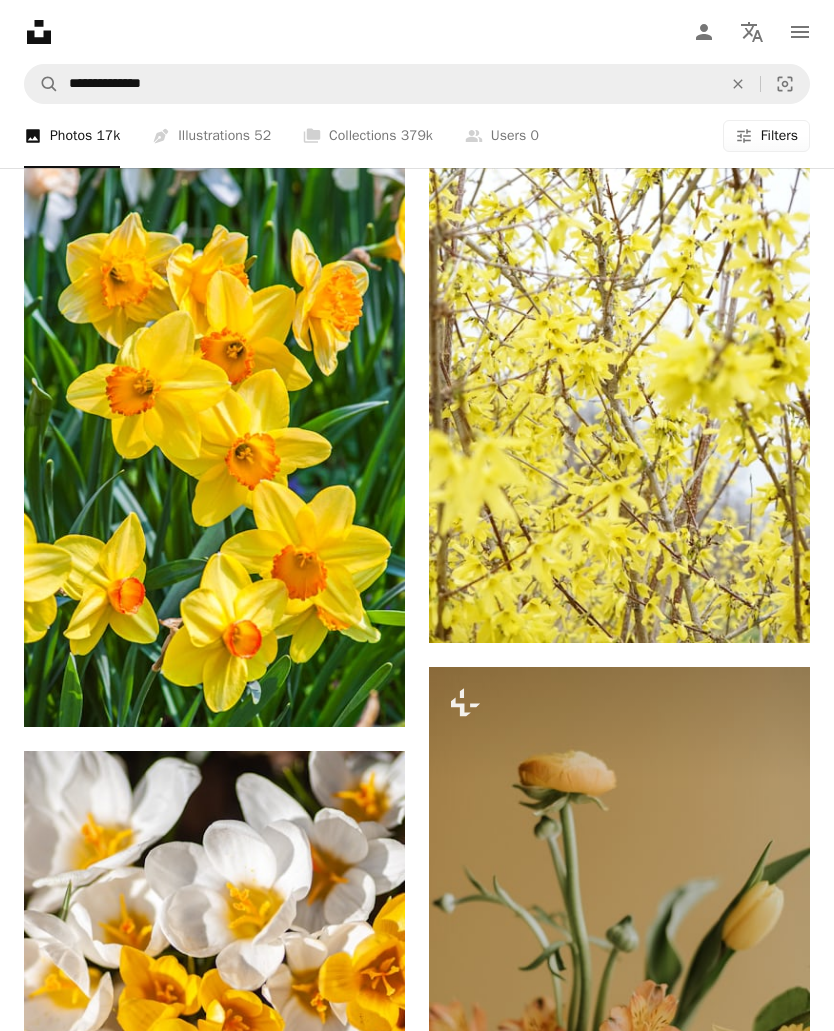 click at bounding box center (214, 442) 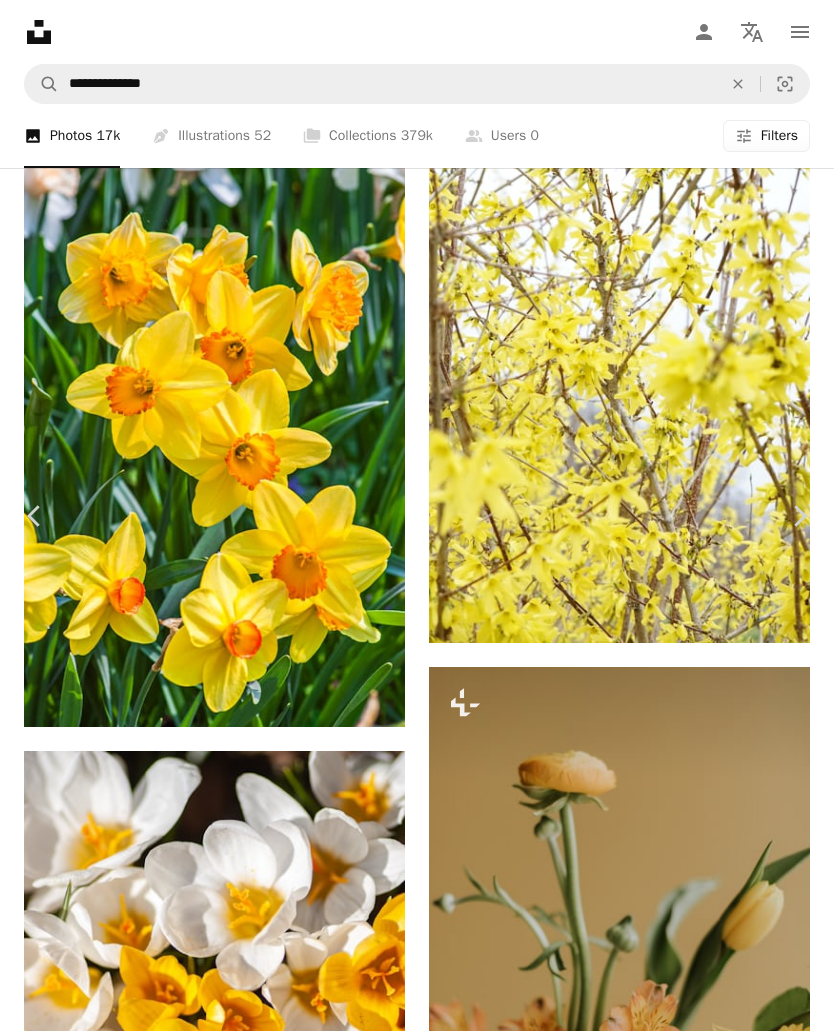 click on "An X shape" at bounding box center (20, 20) 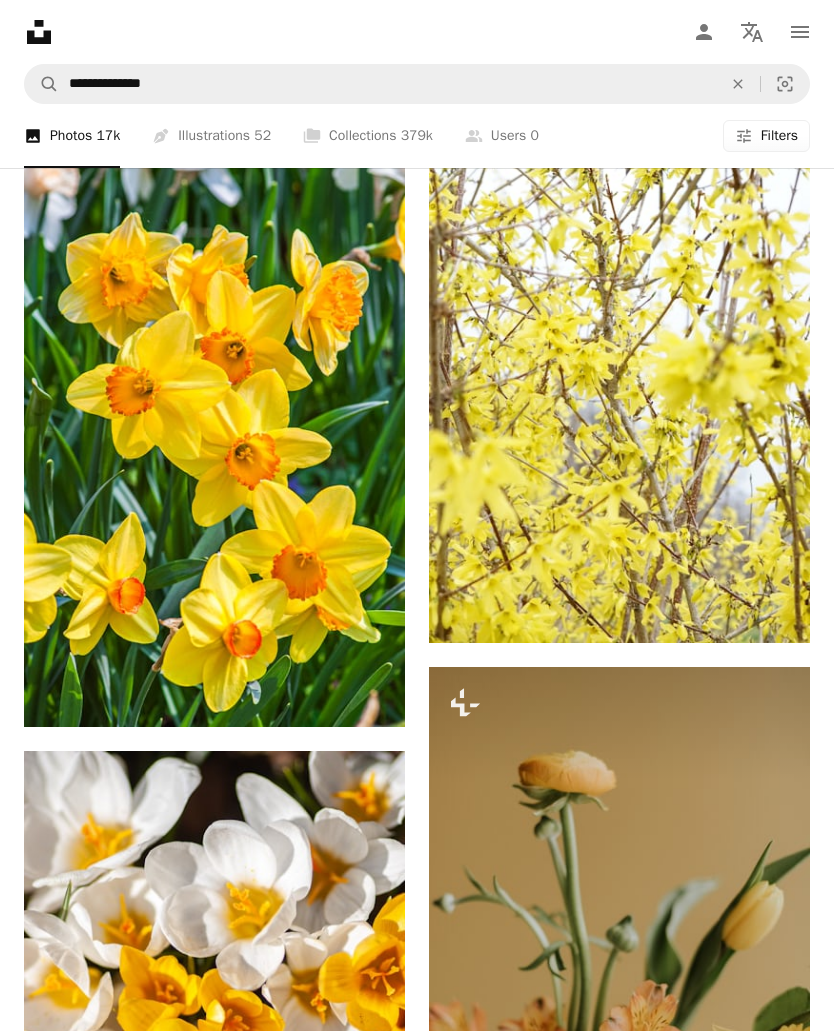 click on "Unsplash logo Unsplash Home" 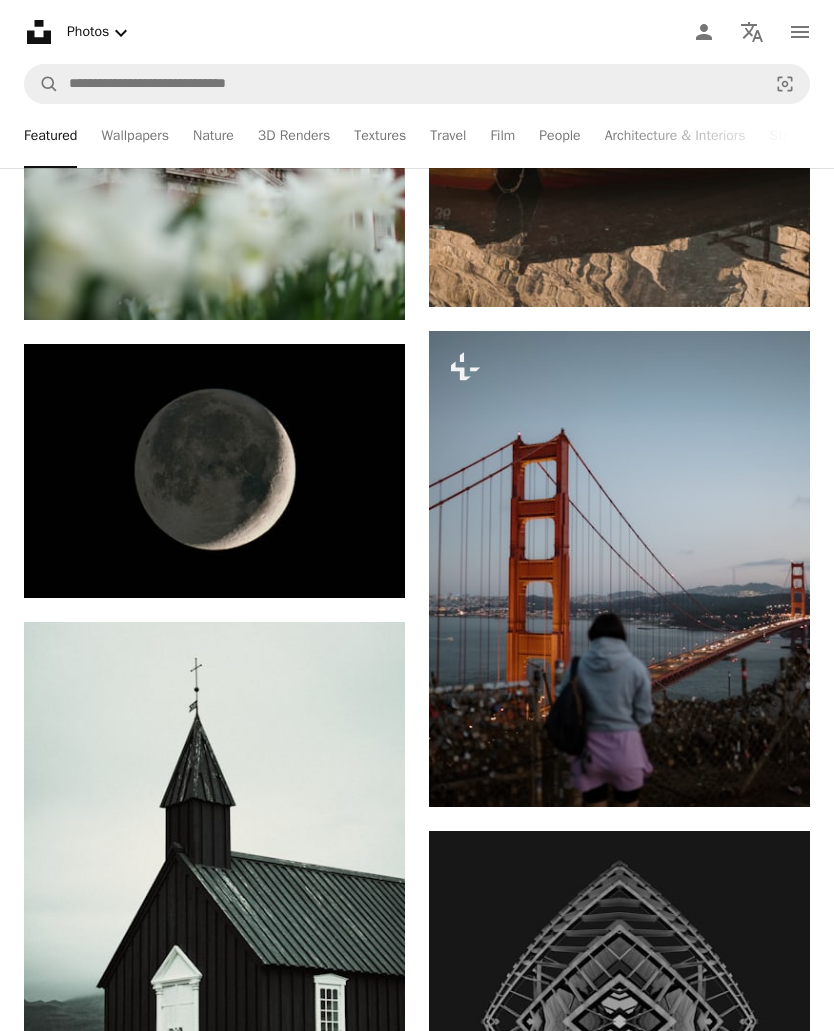 scroll, scrollTop: 6287, scrollLeft: 0, axis: vertical 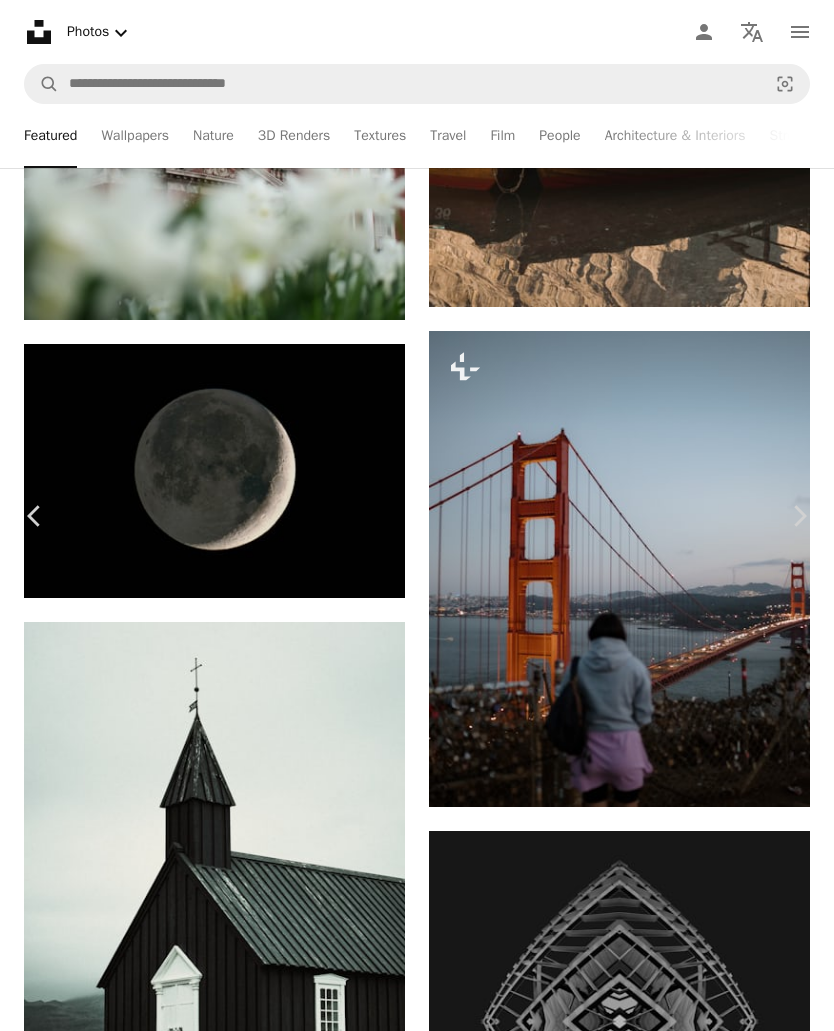 click on "An X shape" at bounding box center [20, 20] 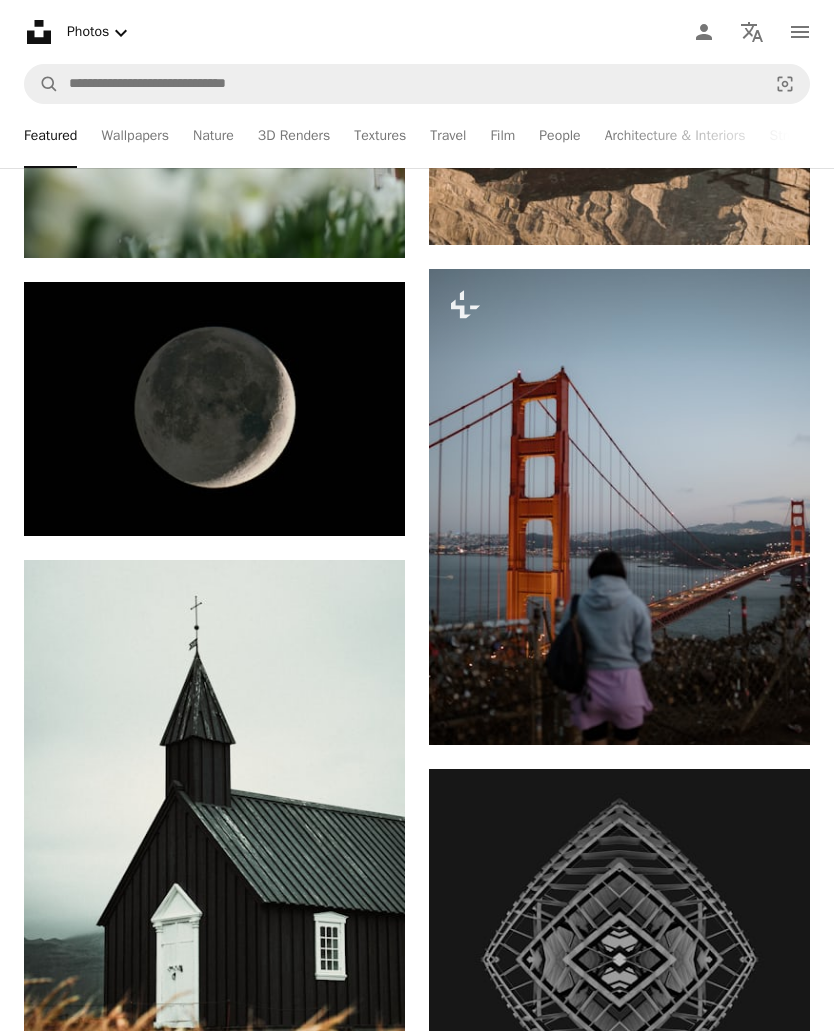 scroll, scrollTop: 6347, scrollLeft: 0, axis: vertical 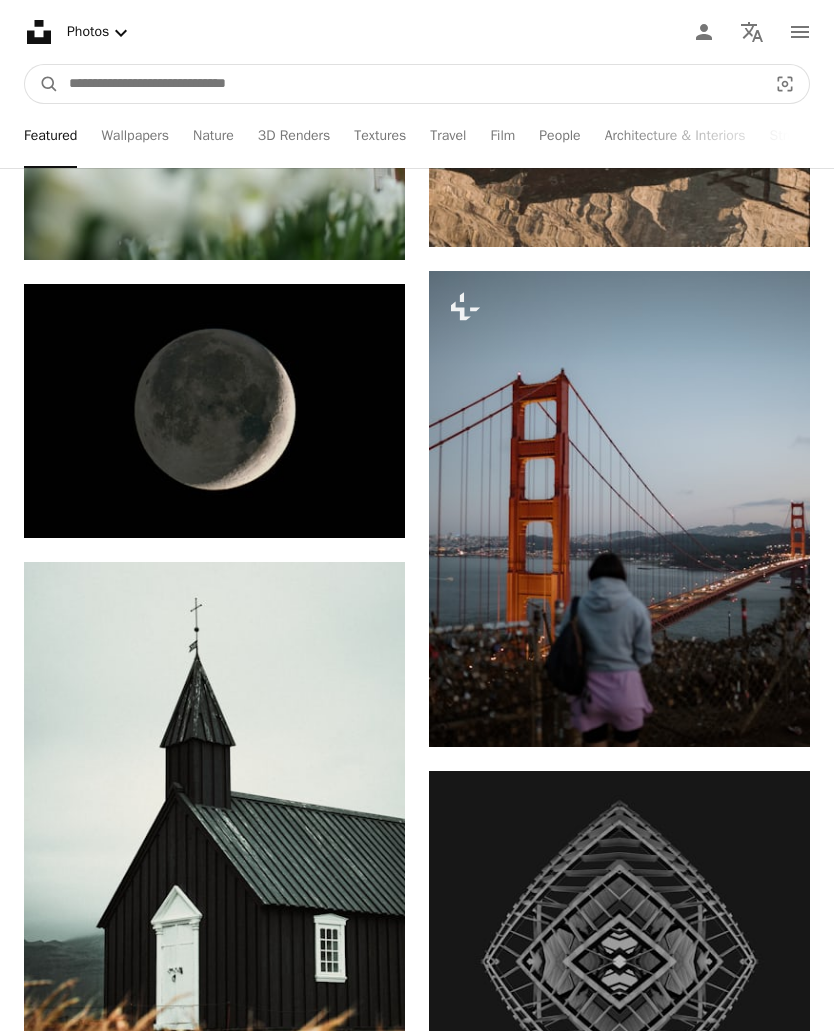 click at bounding box center [410, 84] 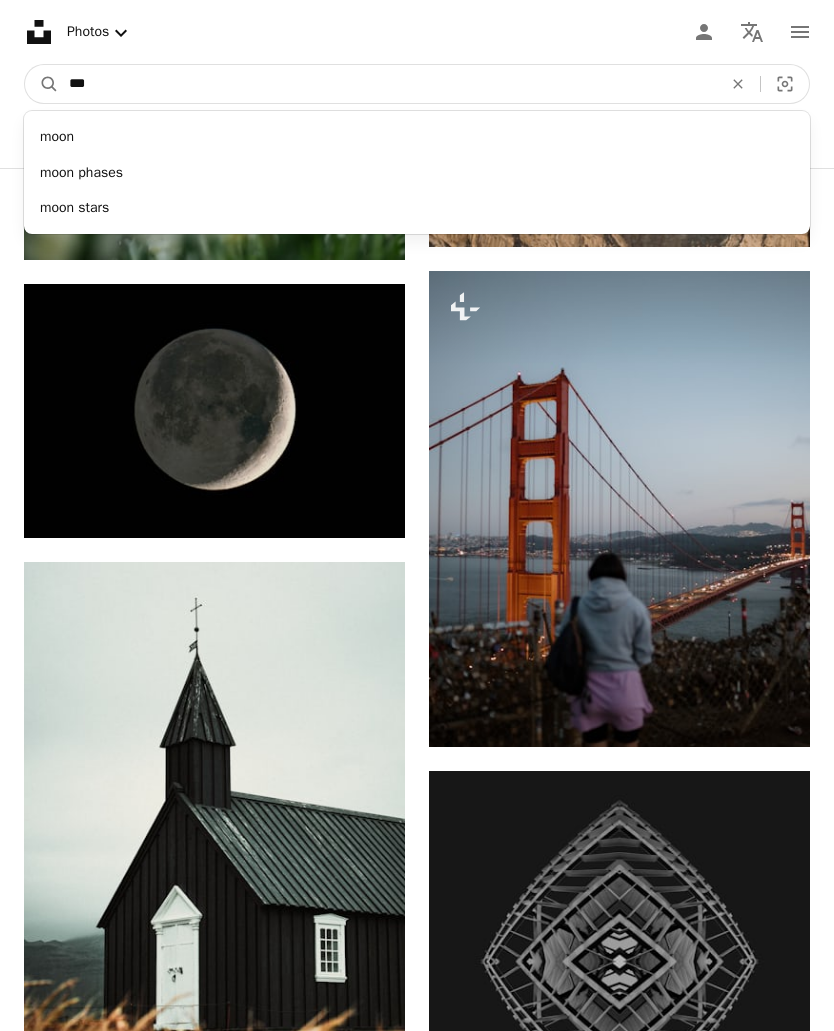 type on "****" 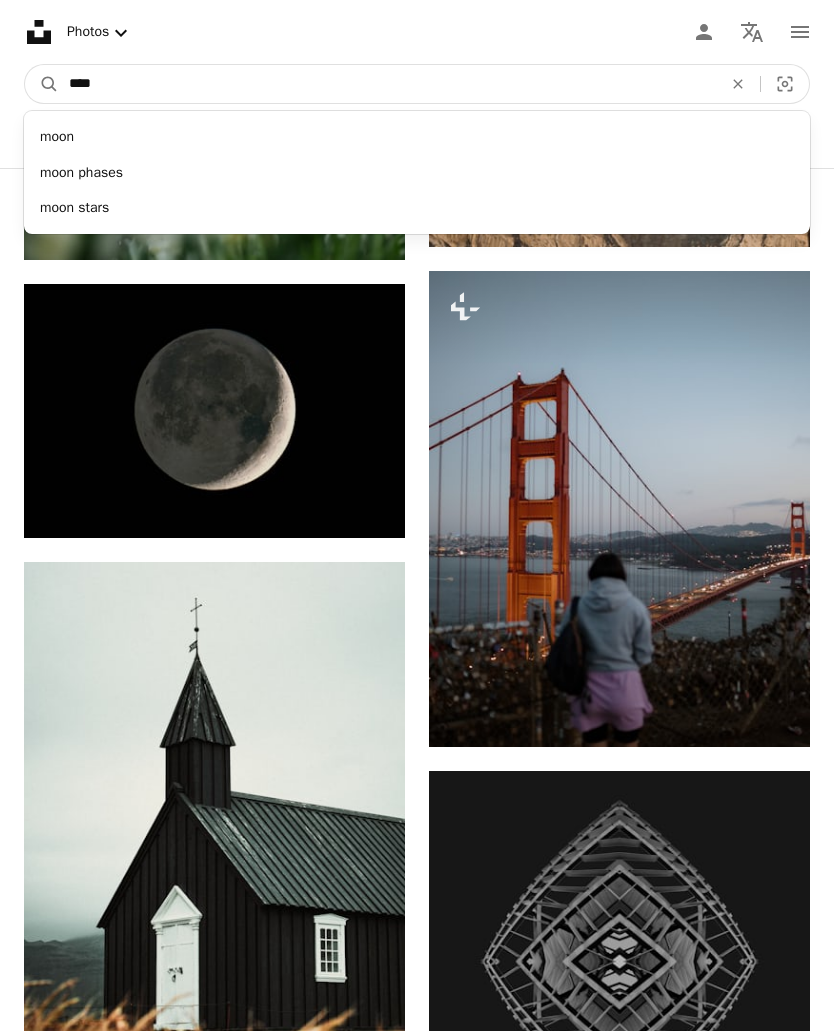 click on "A magnifying glass" at bounding box center [42, 84] 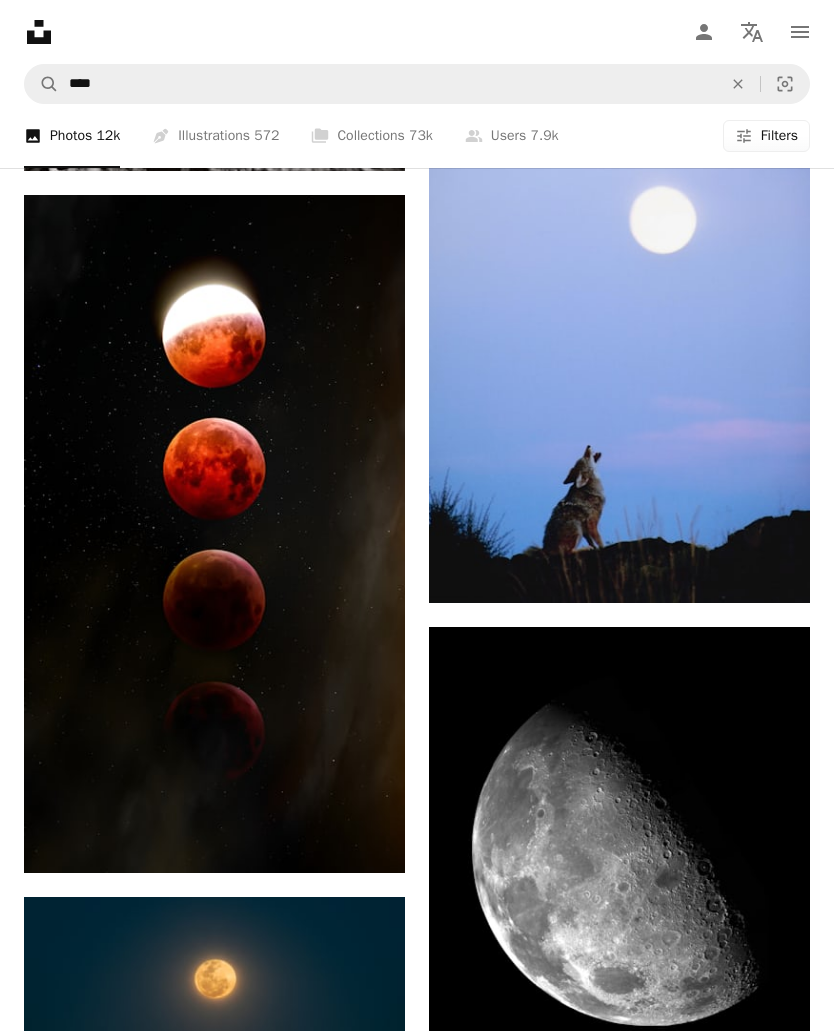 scroll, scrollTop: 2316, scrollLeft: 0, axis: vertical 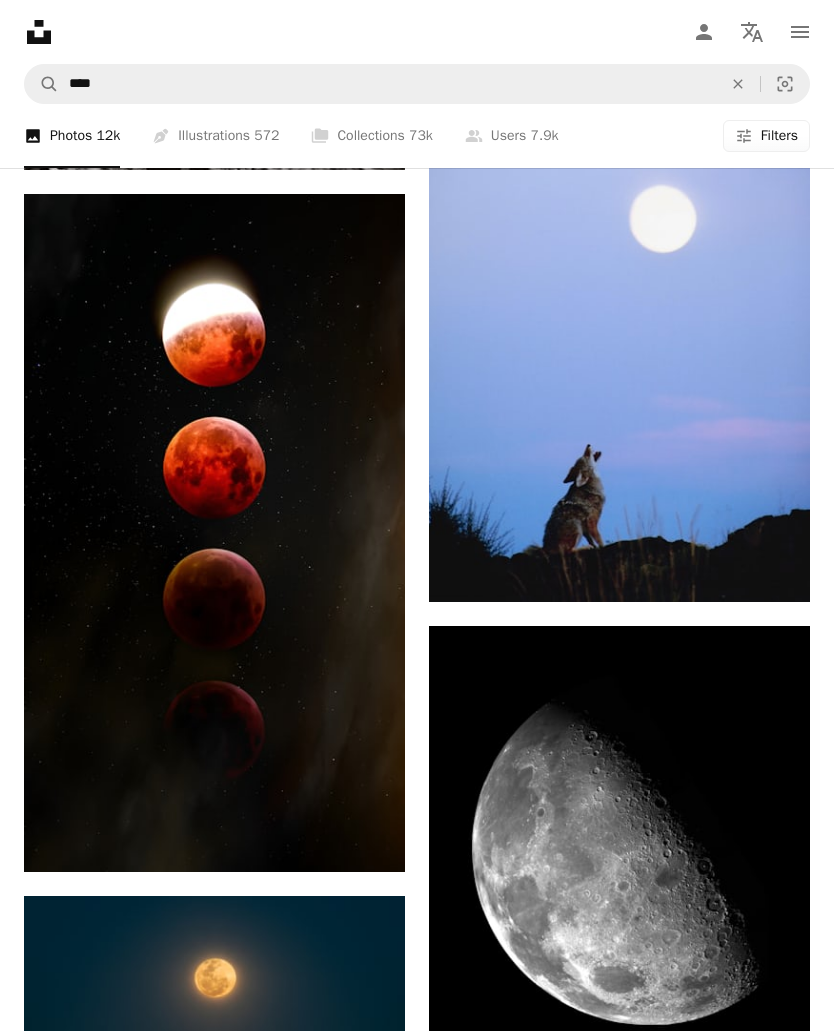 click at bounding box center (619, 317) 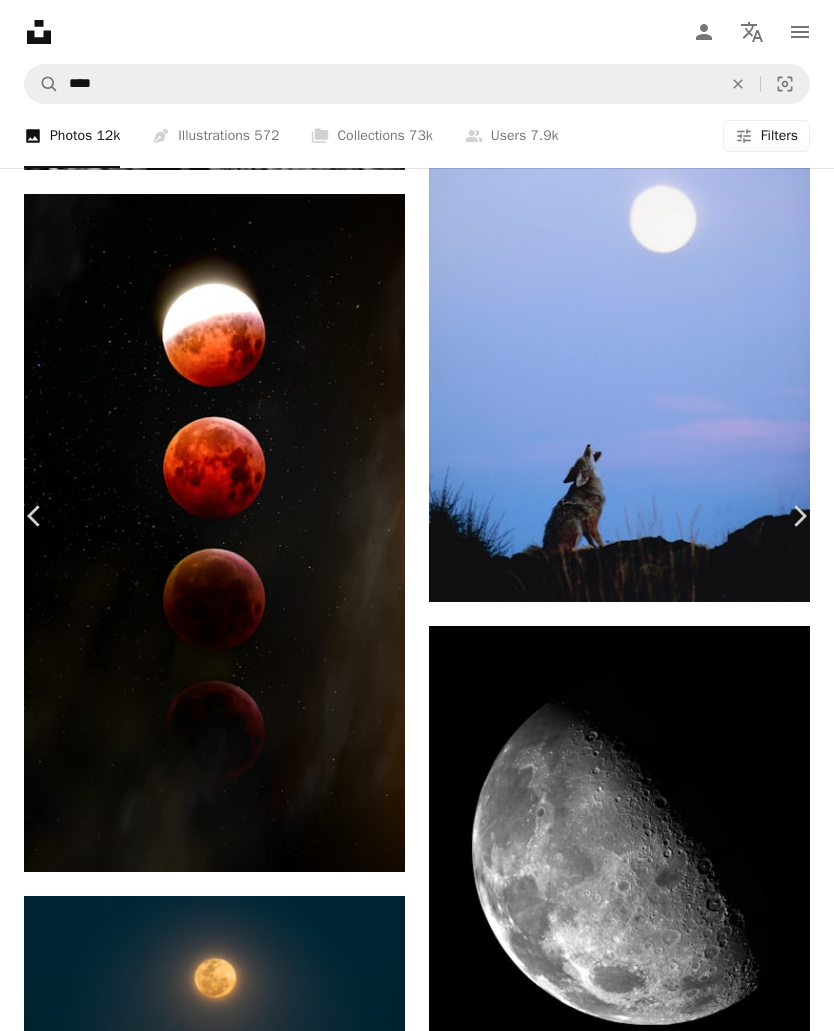 click on "An X shape" at bounding box center [20, 20] 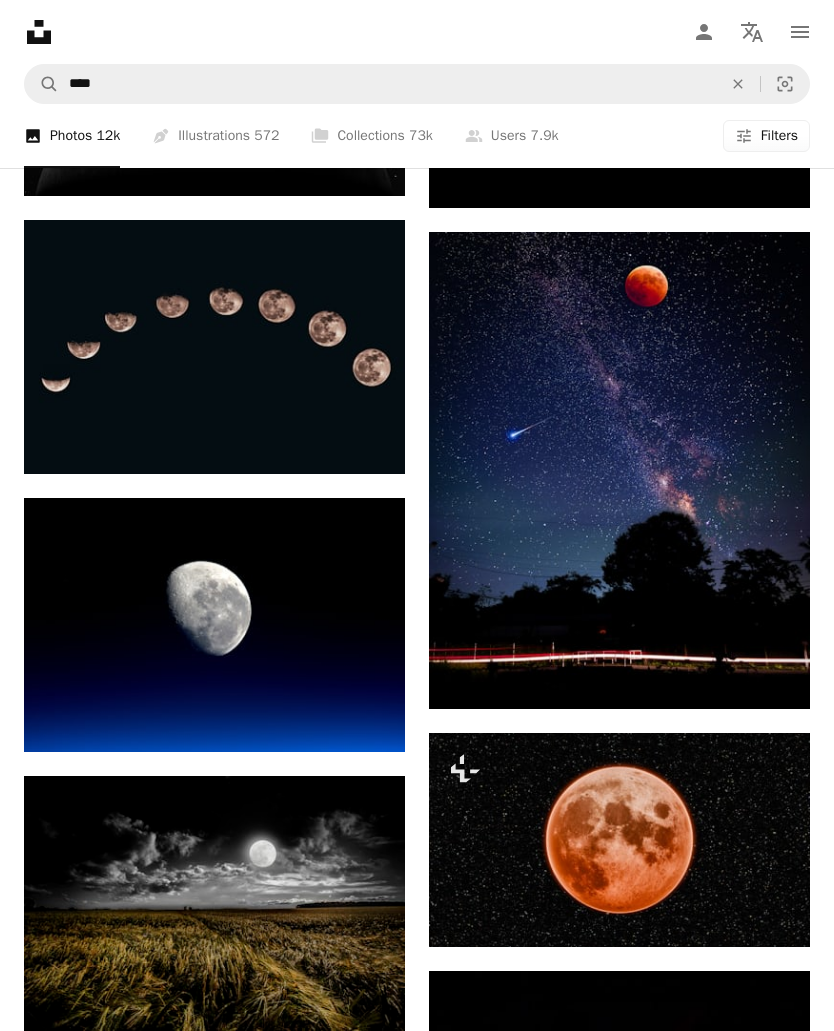 scroll, scrollTop: 8107, scrollLeft: 0, axis: vertical 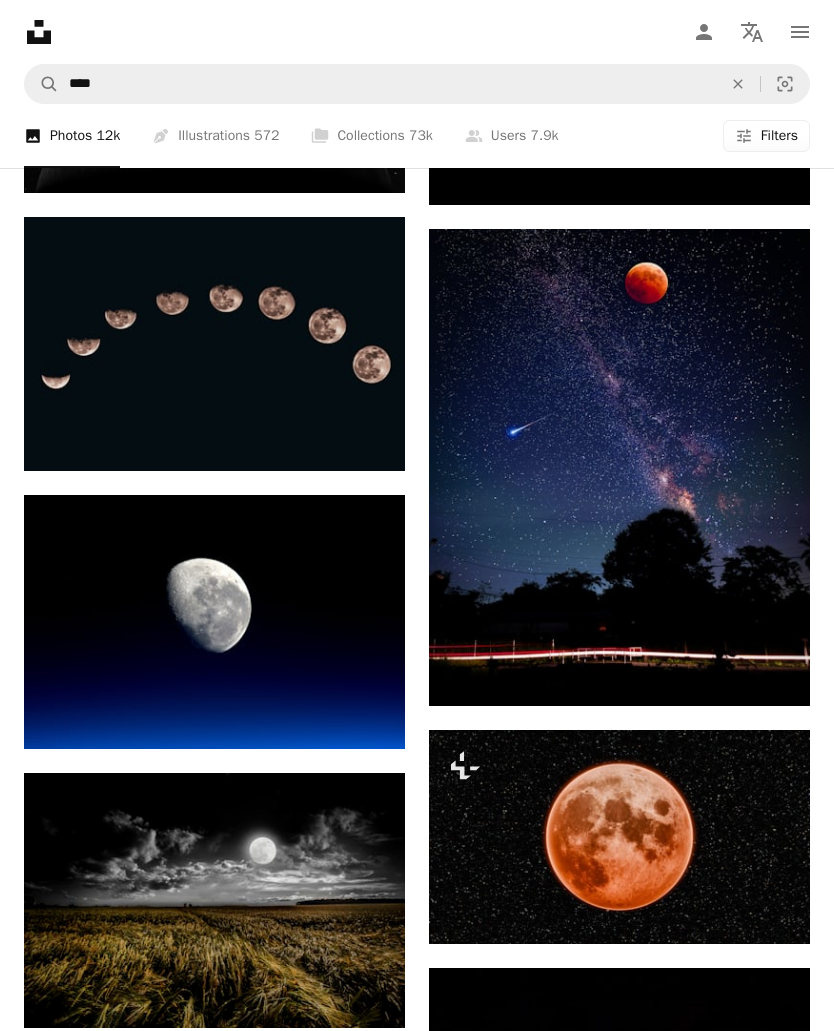 click at bounding box center (619, 467) 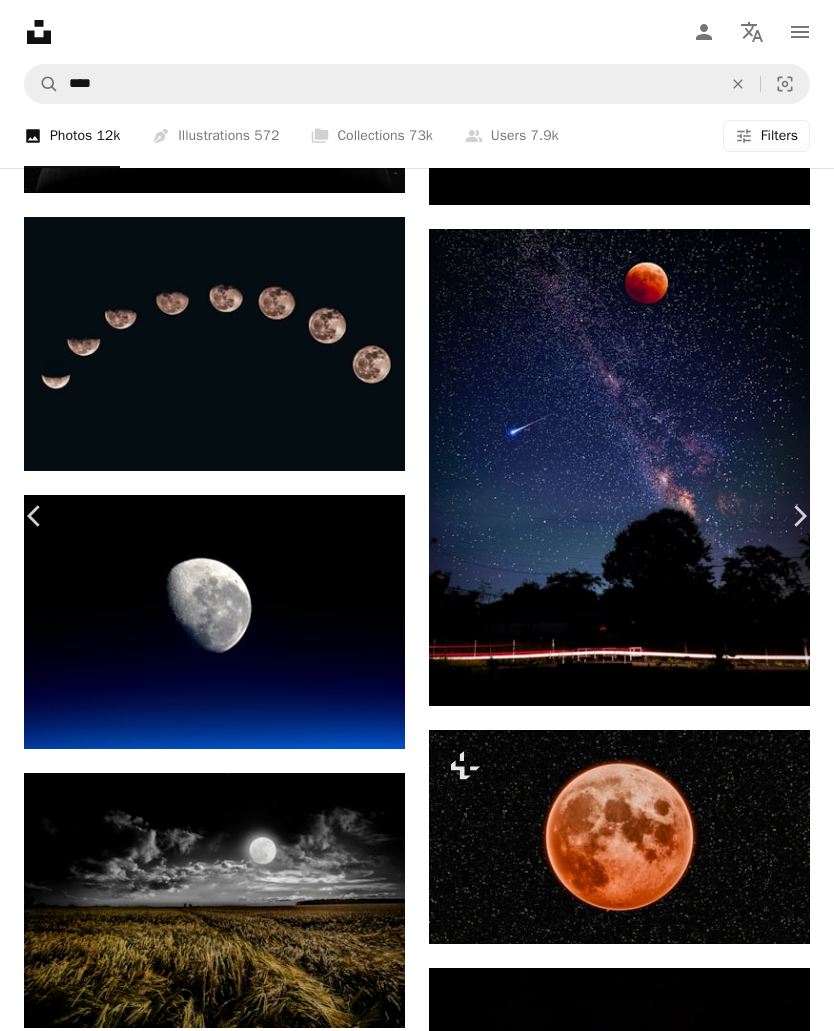 click on "An X shape" at bounding box center (20, 20) 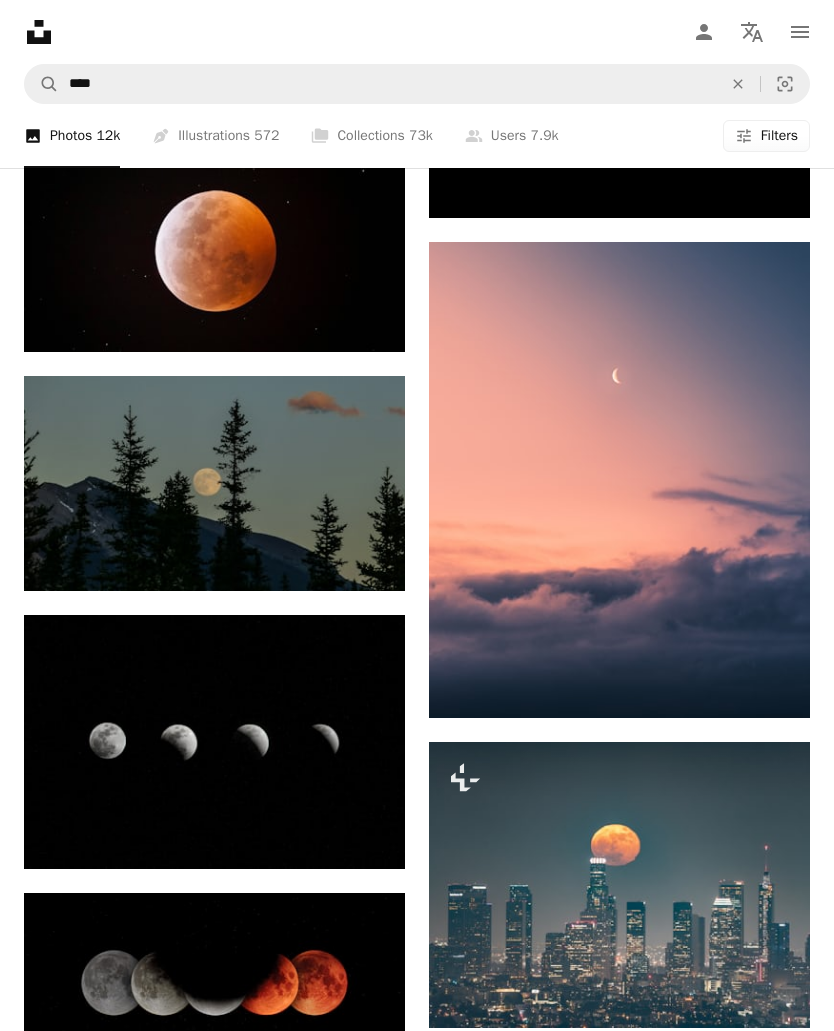 scroll, scrollTop: 30128, scrollLeft: 0, axis: vertical 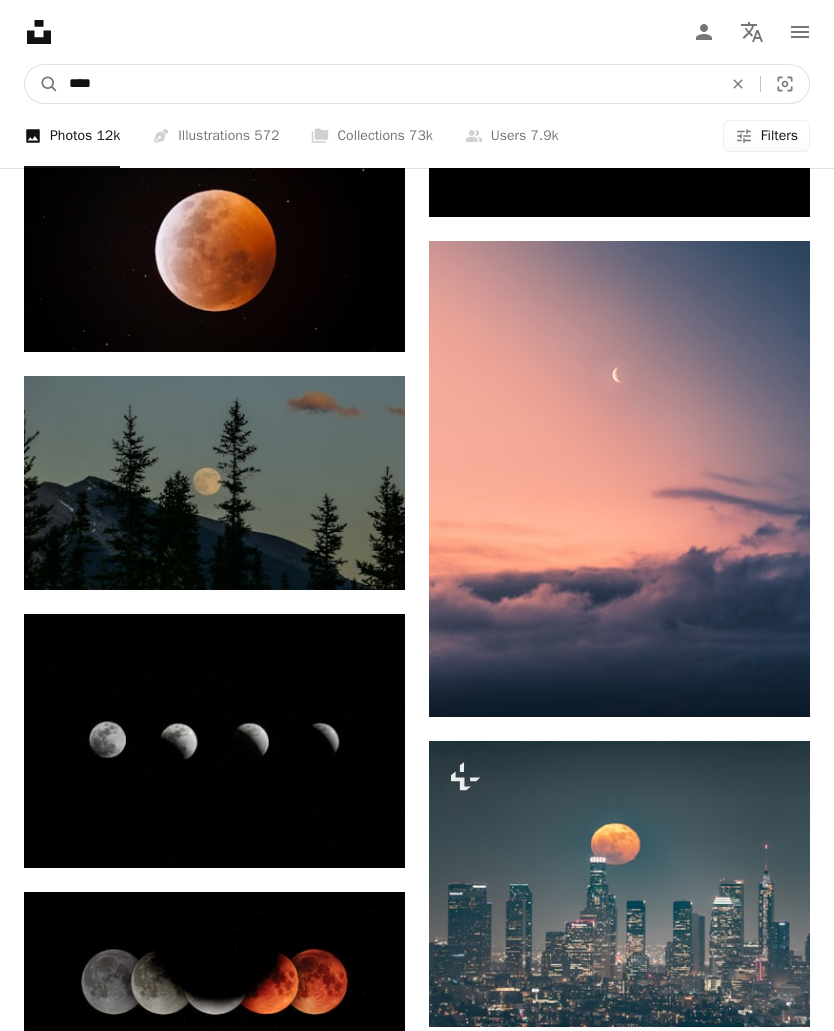 click on "****" at bounding box center (387, 84) 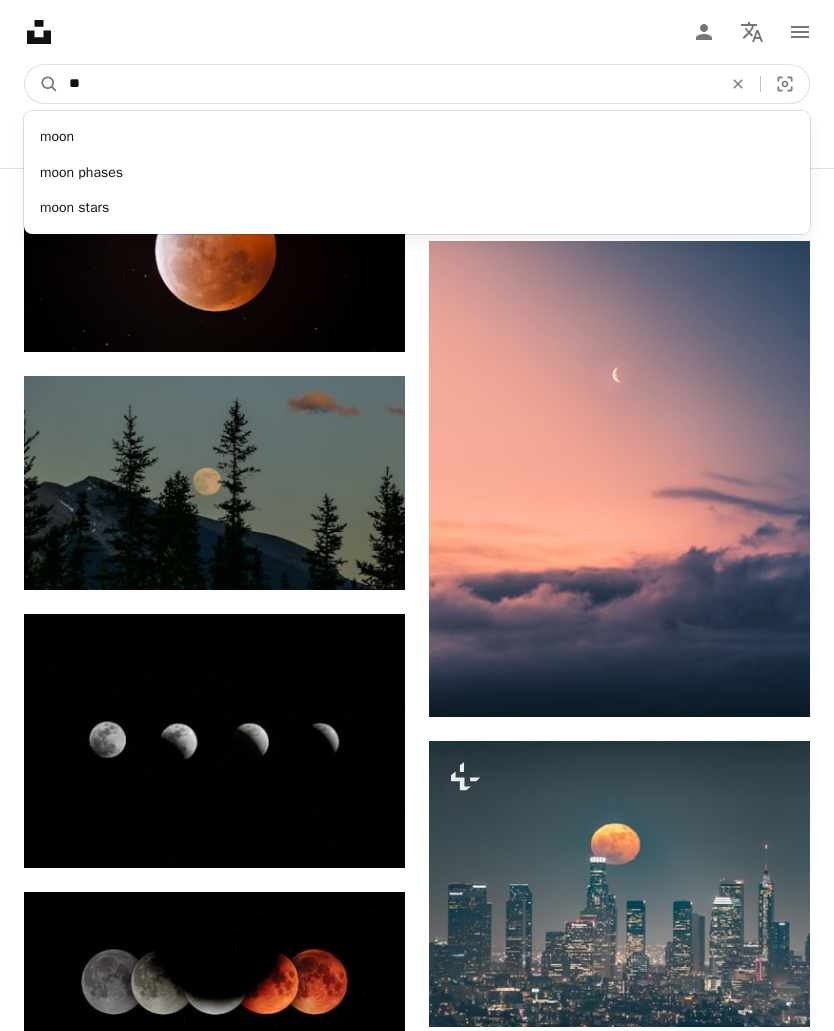 type on "*" 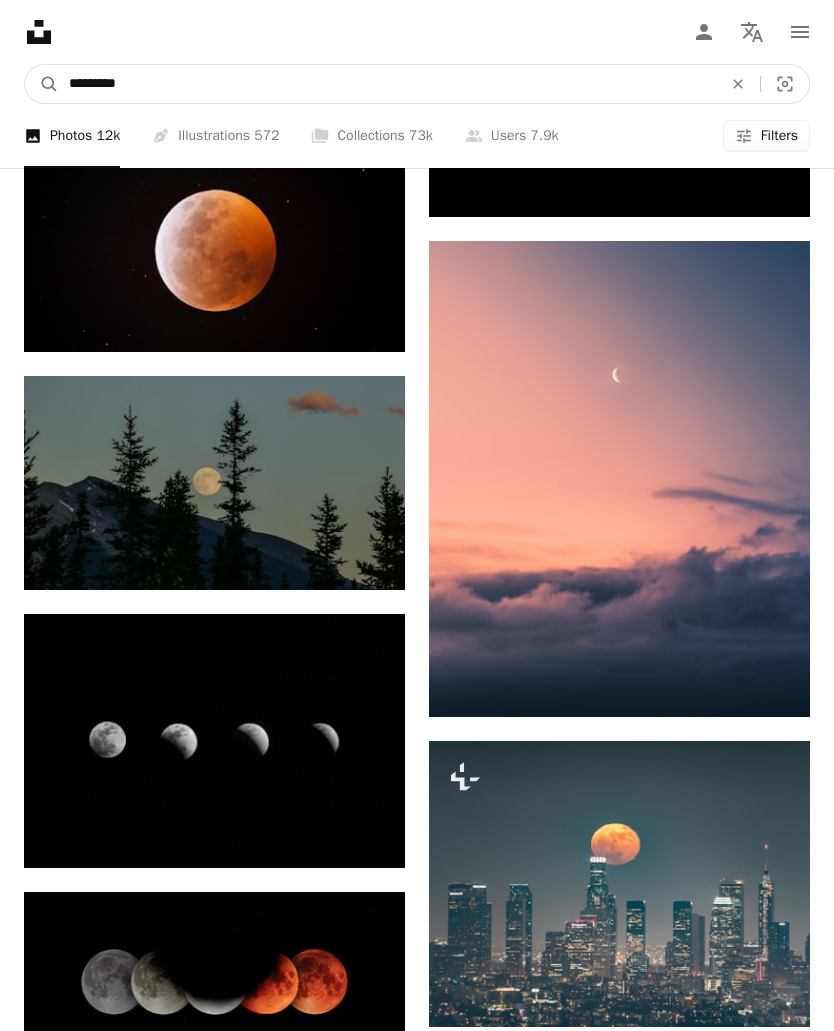 type on "**********" 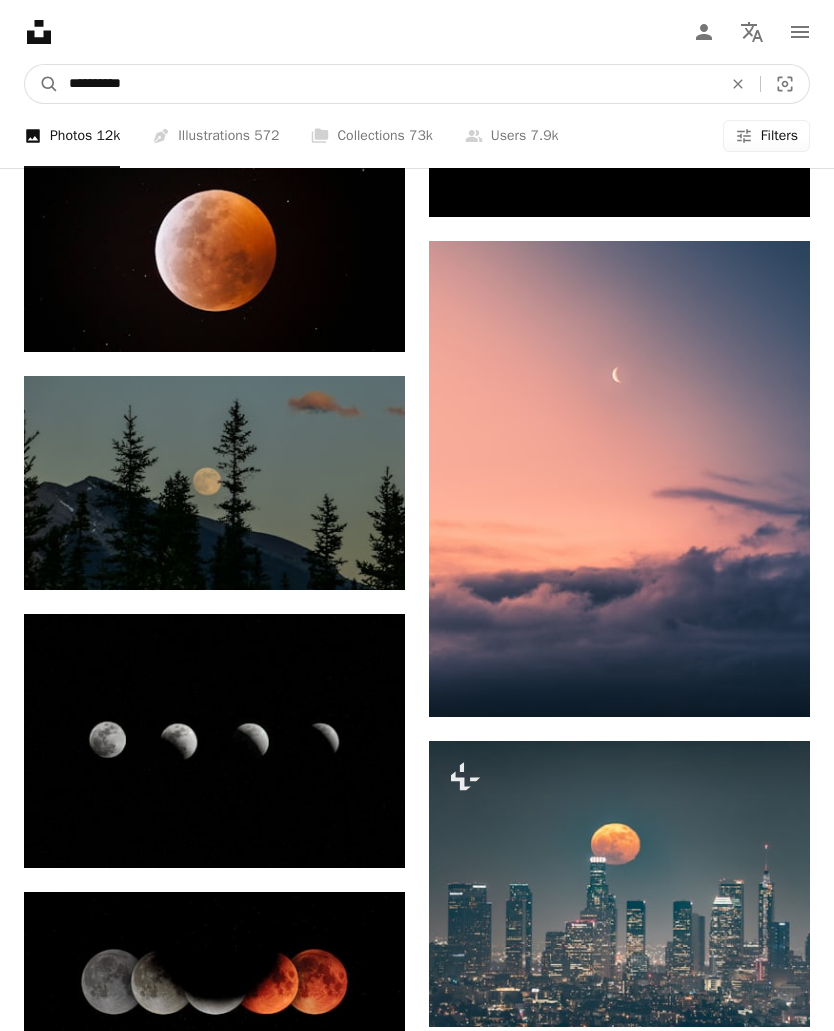 click on "A magnifying glass" at bounding box center [42, 84] 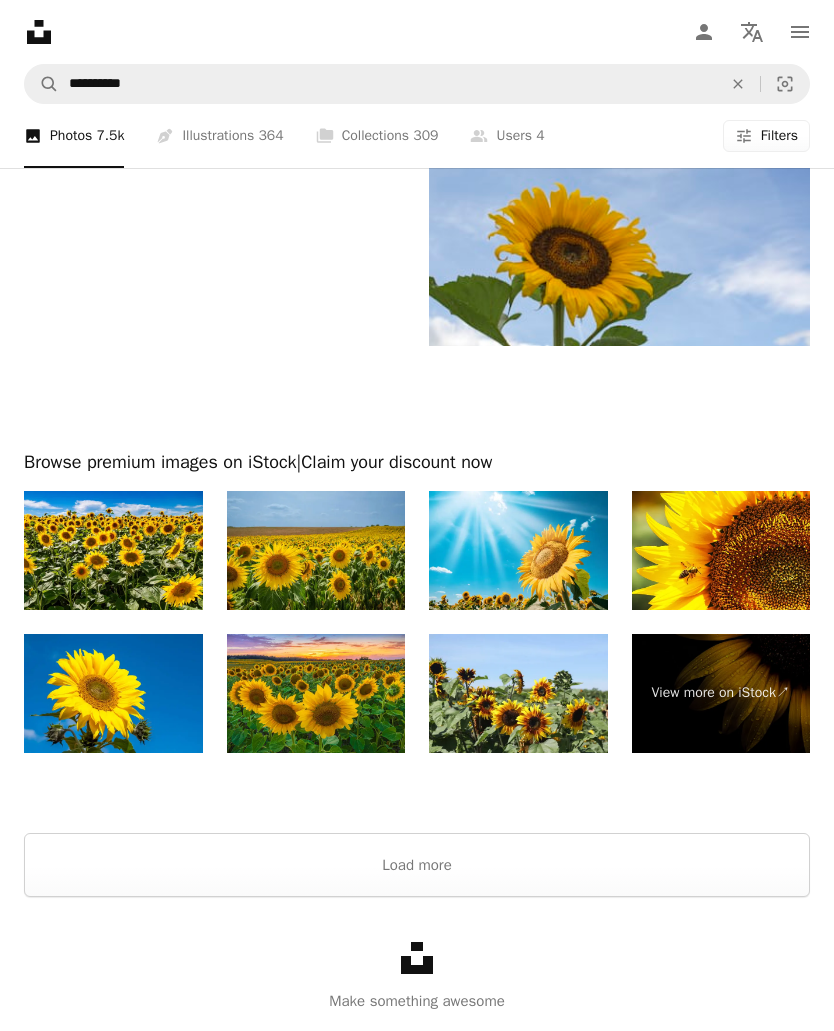 scroll, scrollTop: 5146, scrollLeft: 0, axis: vertical 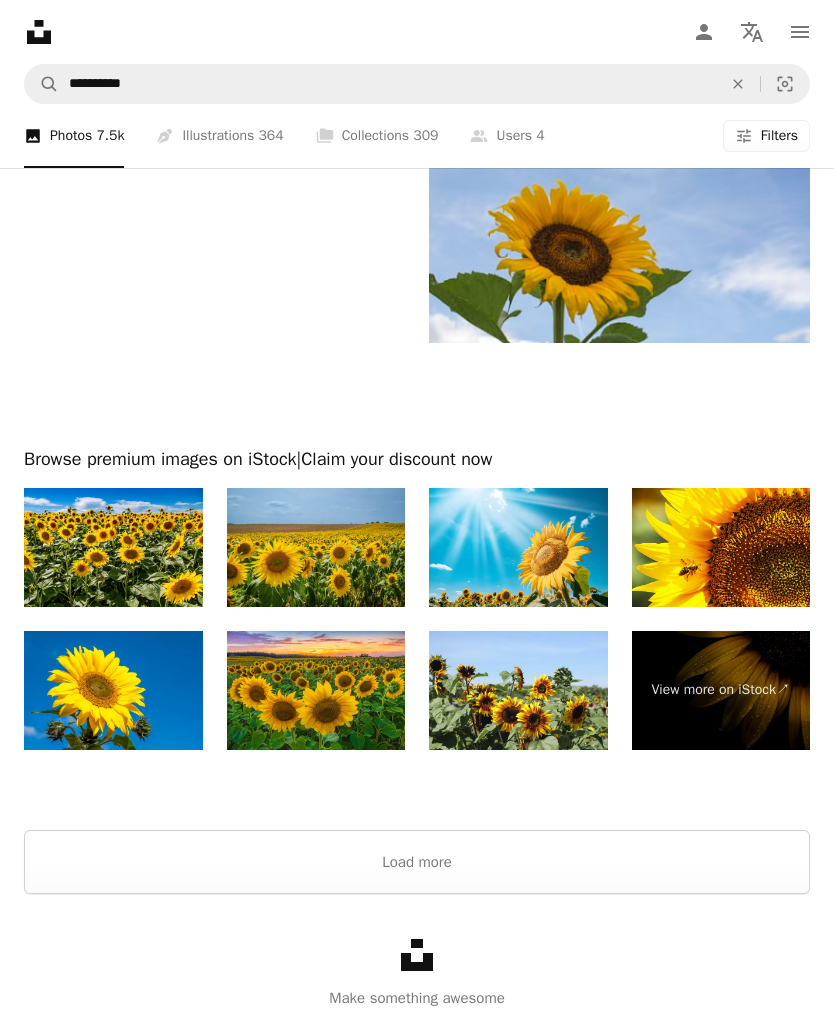 click on "Load more" at bounding box center (417, 862) 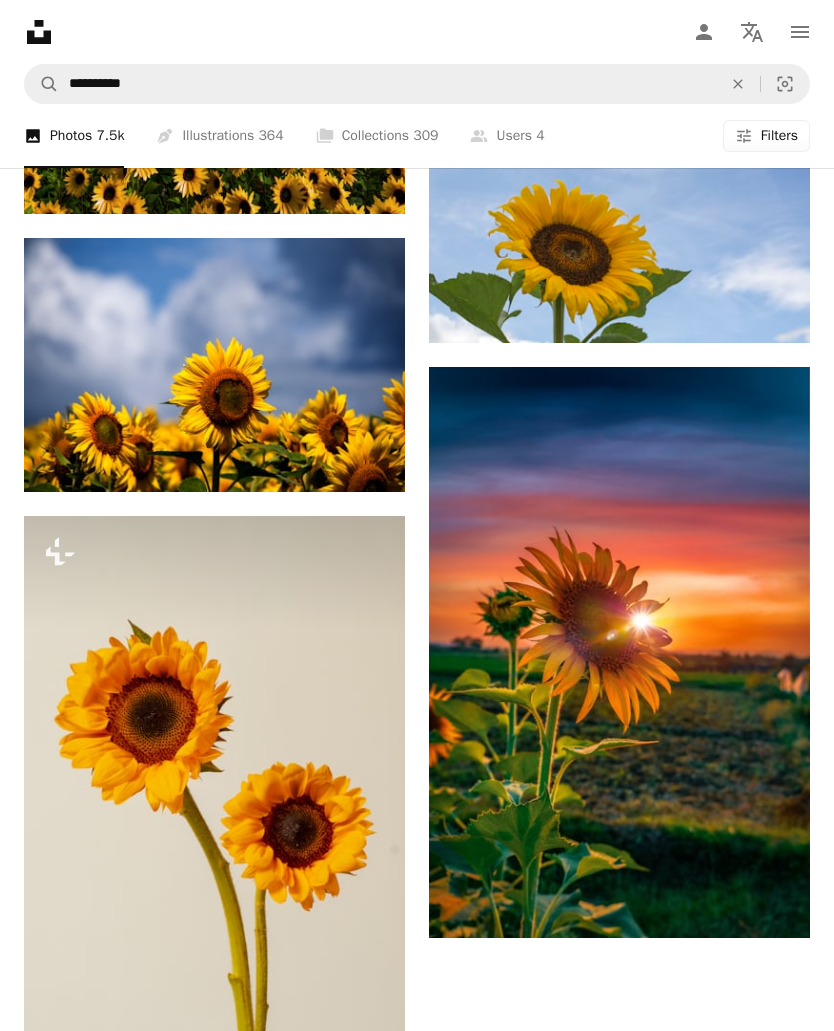 click at bounding box center [619, 653] 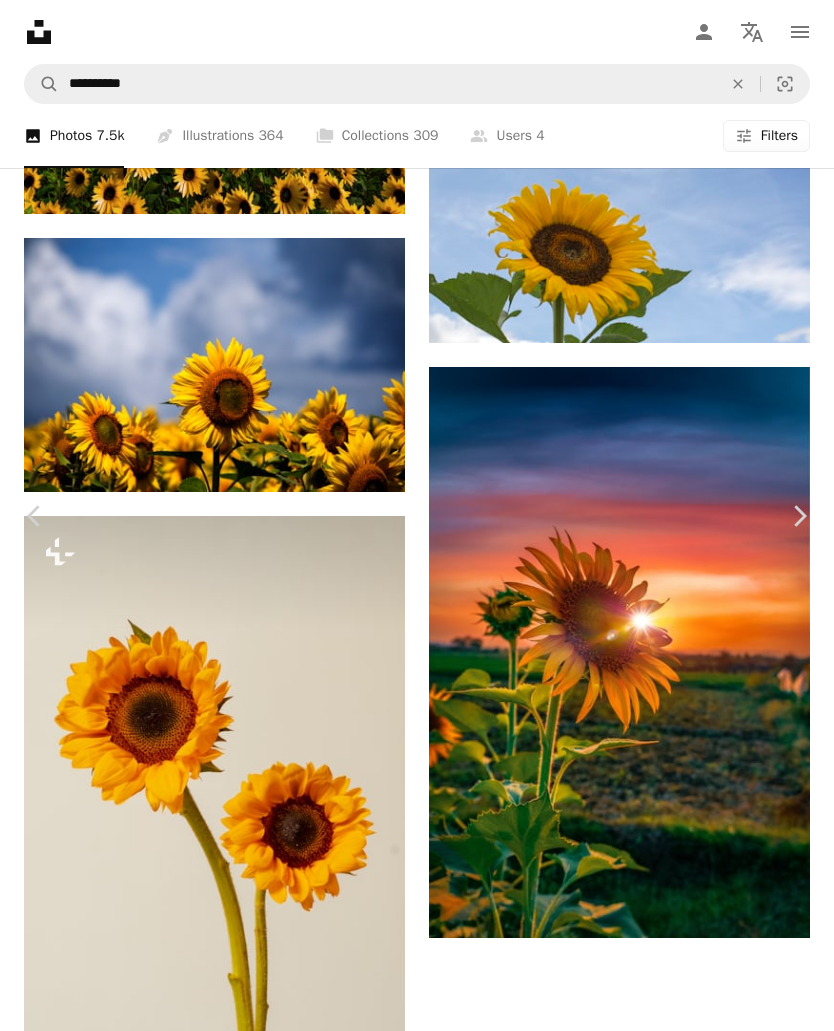 click on "An X shape" at bounding box center [20, 20] 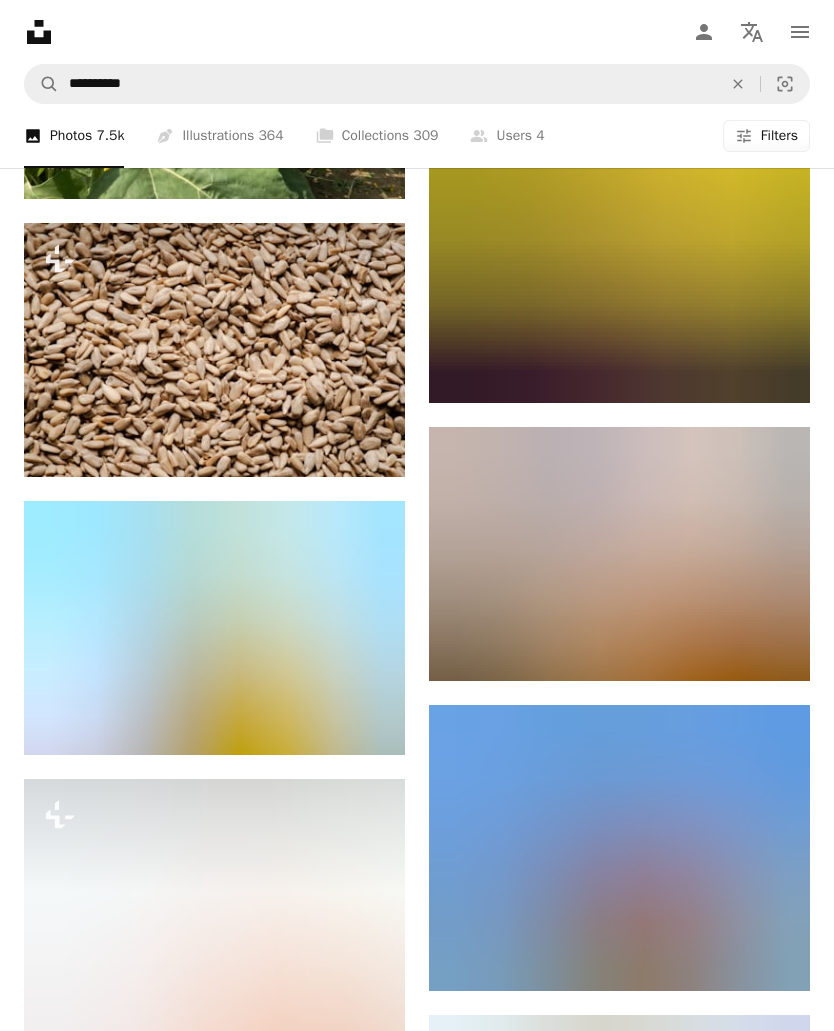 scroll, scrollTop: 101230, scrollLeft: 0, axis: vertical 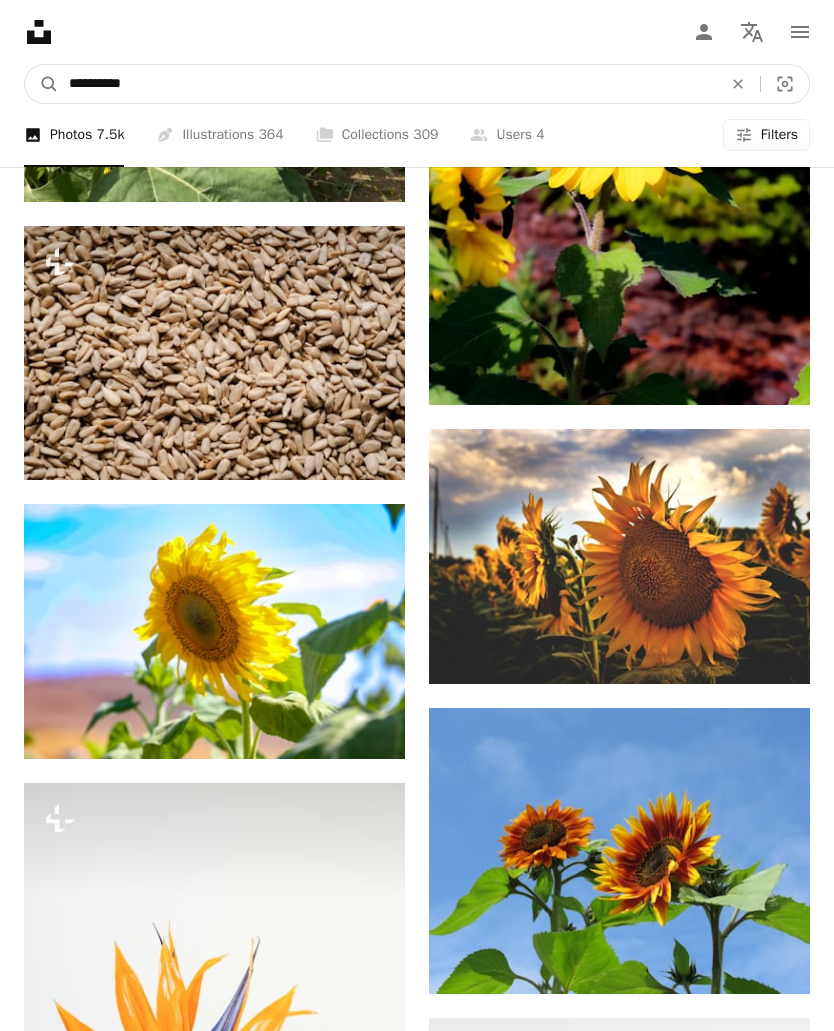 click on "**********" at bounding box center (387, 84) 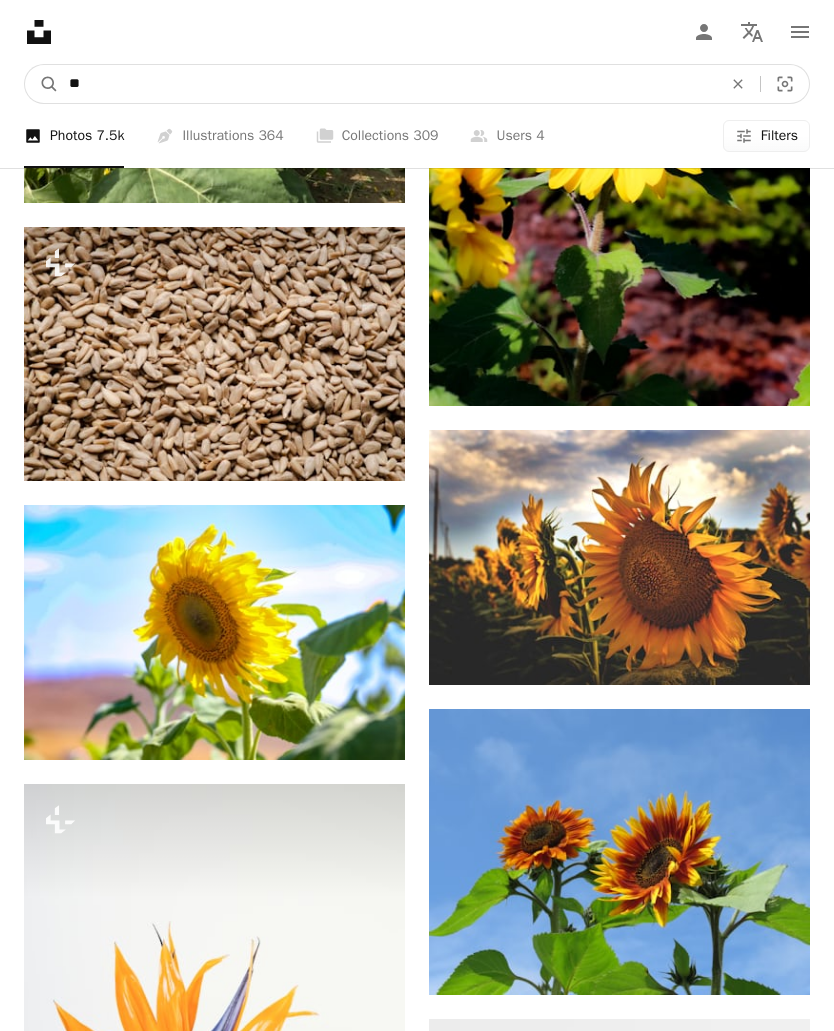 type on "*" 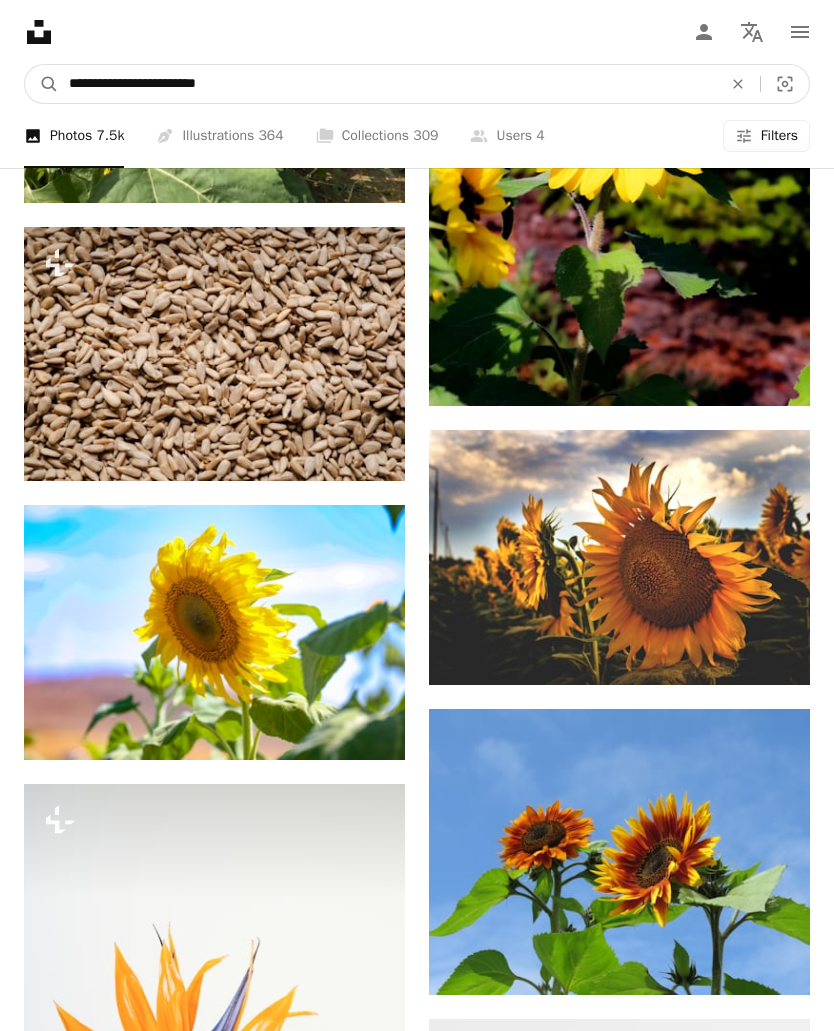 type on "**********" 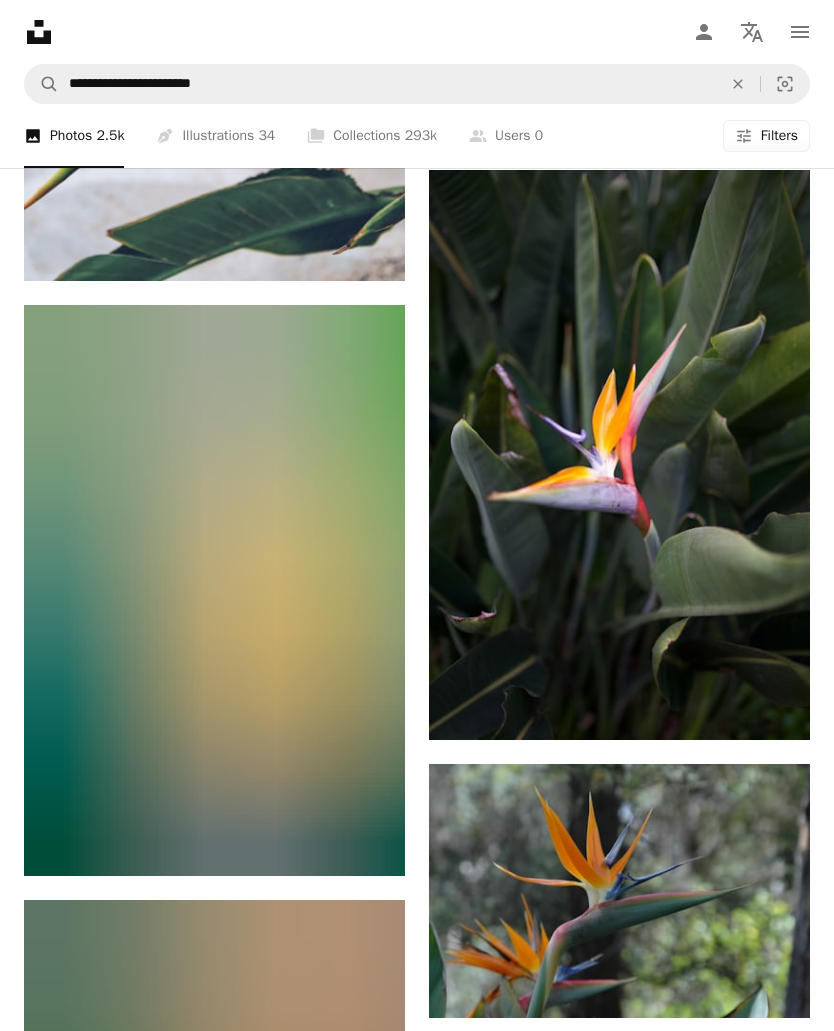 scroll, scrollTop: 3219, scrollLeft: 0, axis: vertical 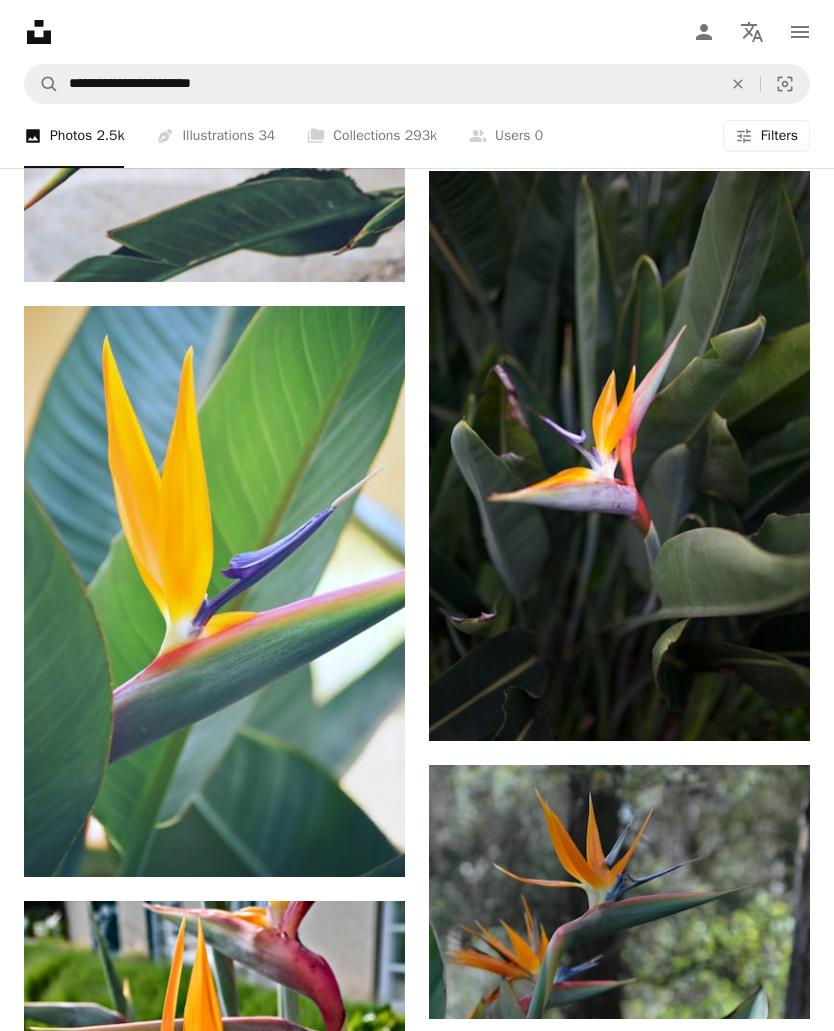 click at bounding box center (214, 592) 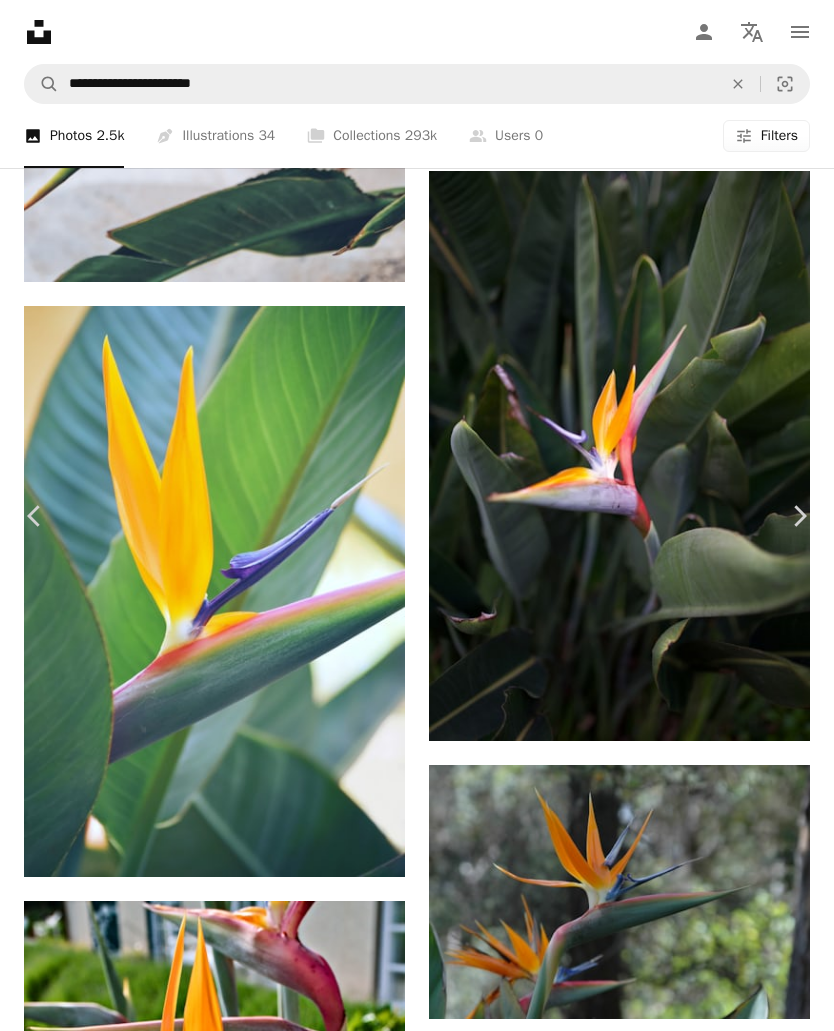 click on "An X shape" at bounding box center (20, 20) 